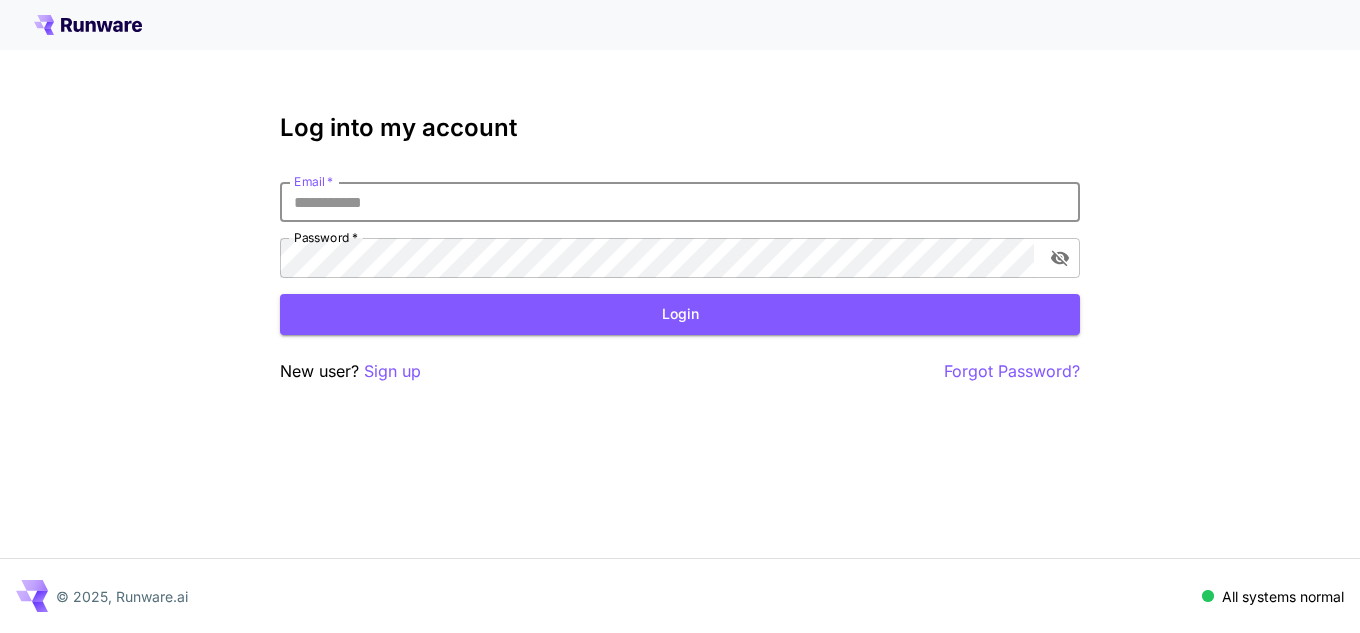 scroll, scrollTop: 0, scrollLeft: 0, axis: both 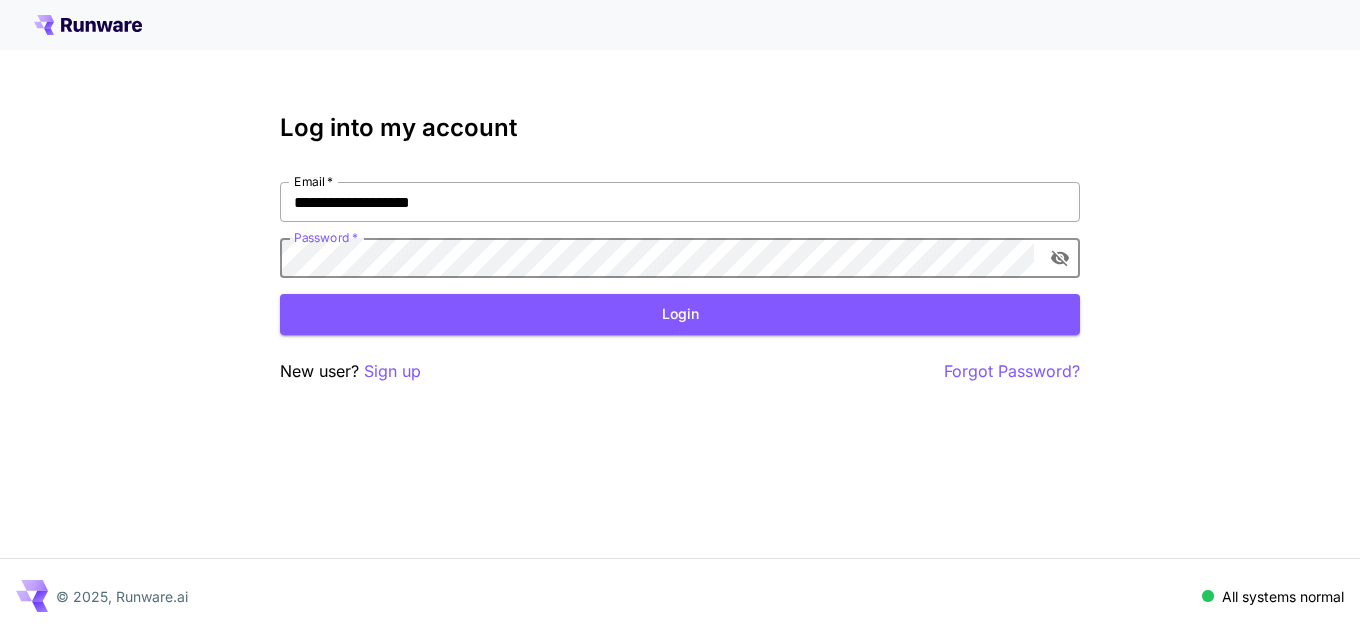 click on "Login" at bounding box center (680, 314) 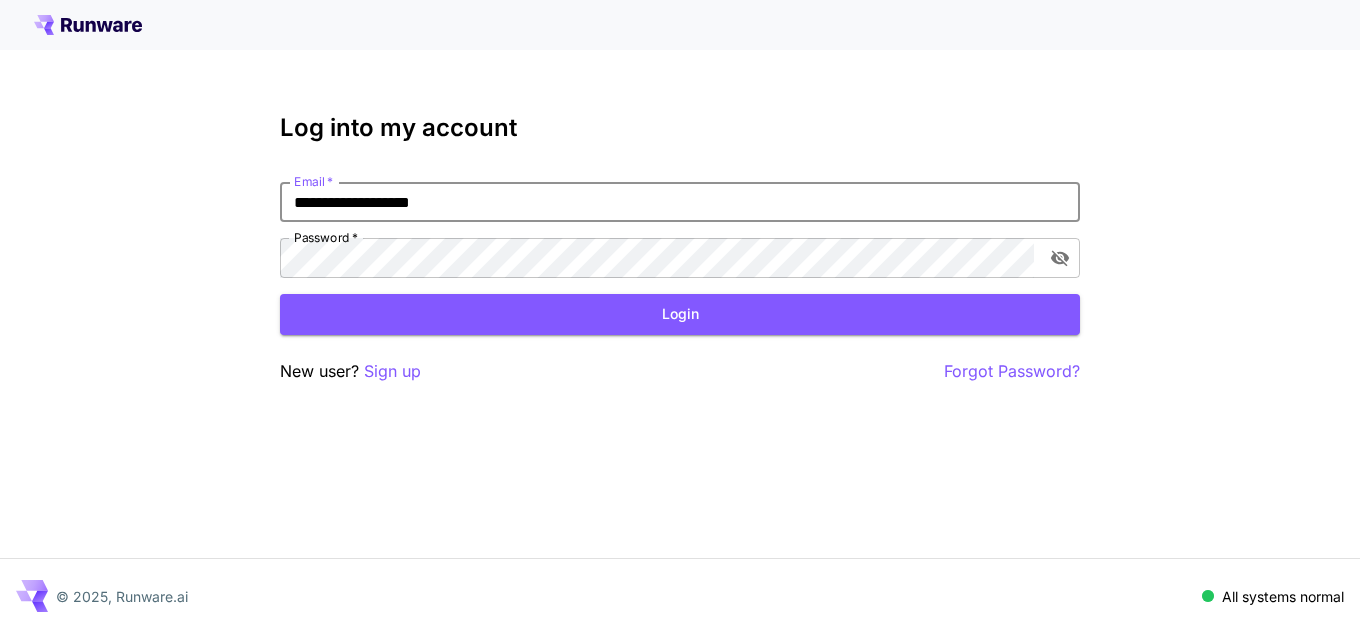 drag, startPoint x: 392, startPoint y: 205, endPoint x: 380, endPoint y: 207, distance: 12.165525 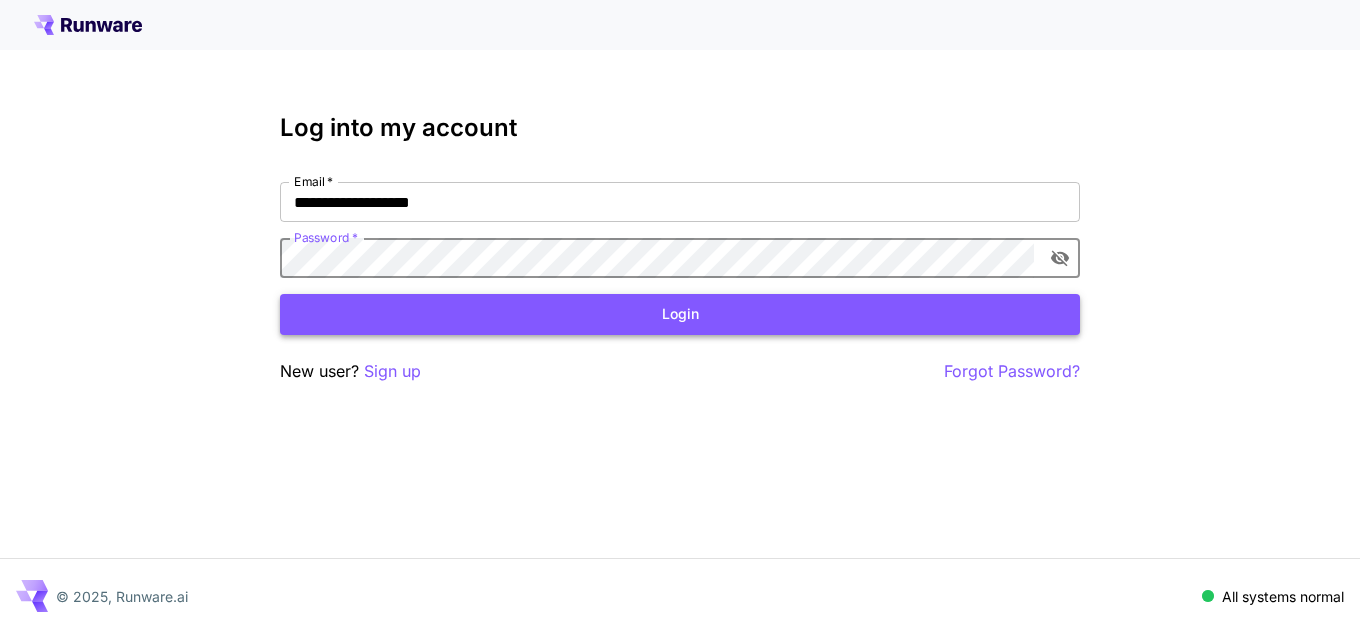 click on "Login" at bounding box center (680, 314) 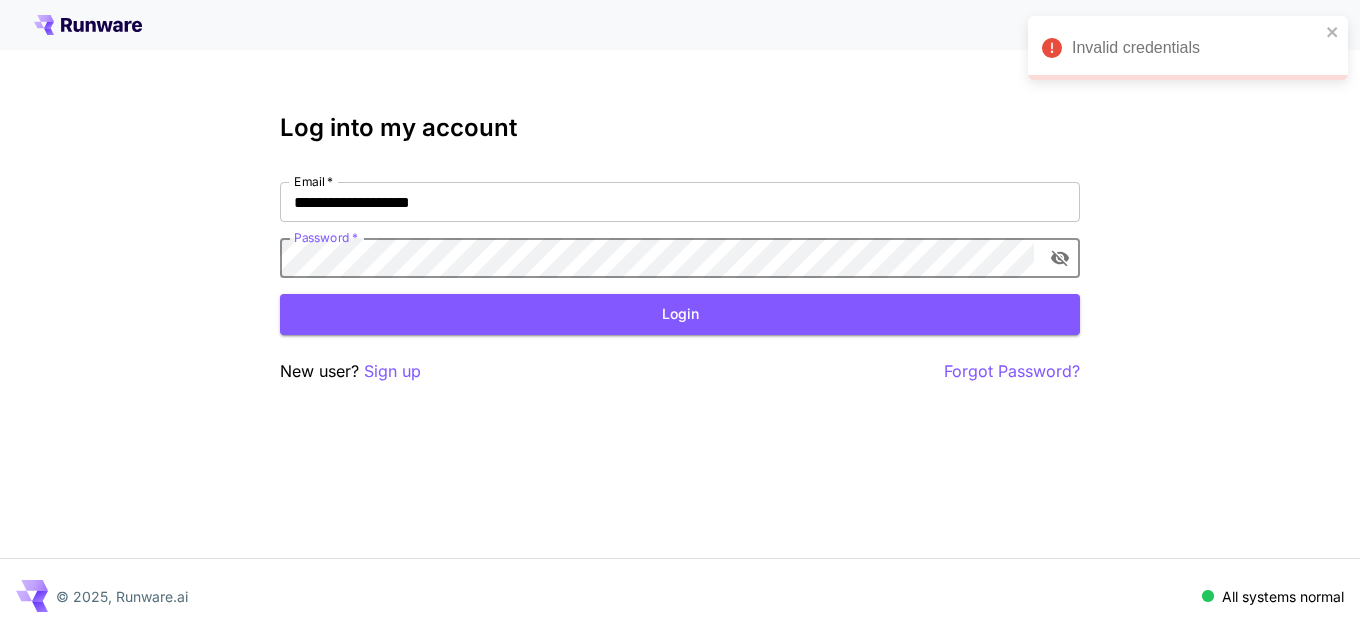 click on "Login" at bounding box center [680, 314] 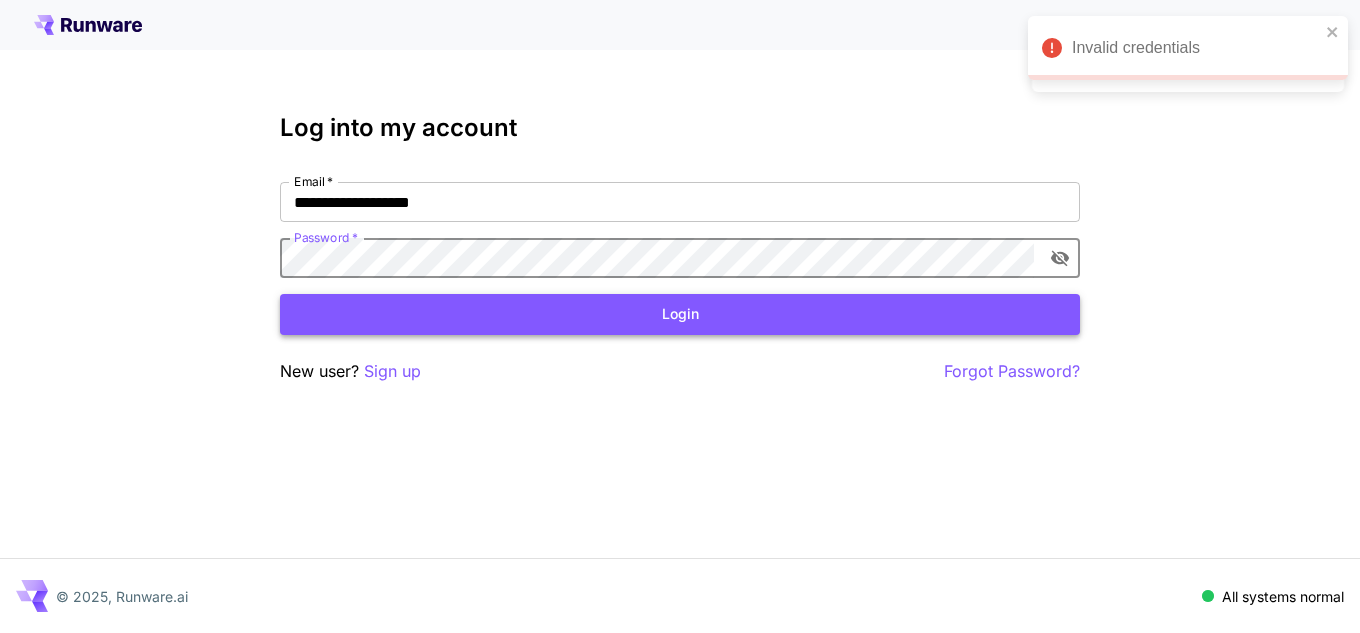 click on "Login" at bounding box center [680, 314] 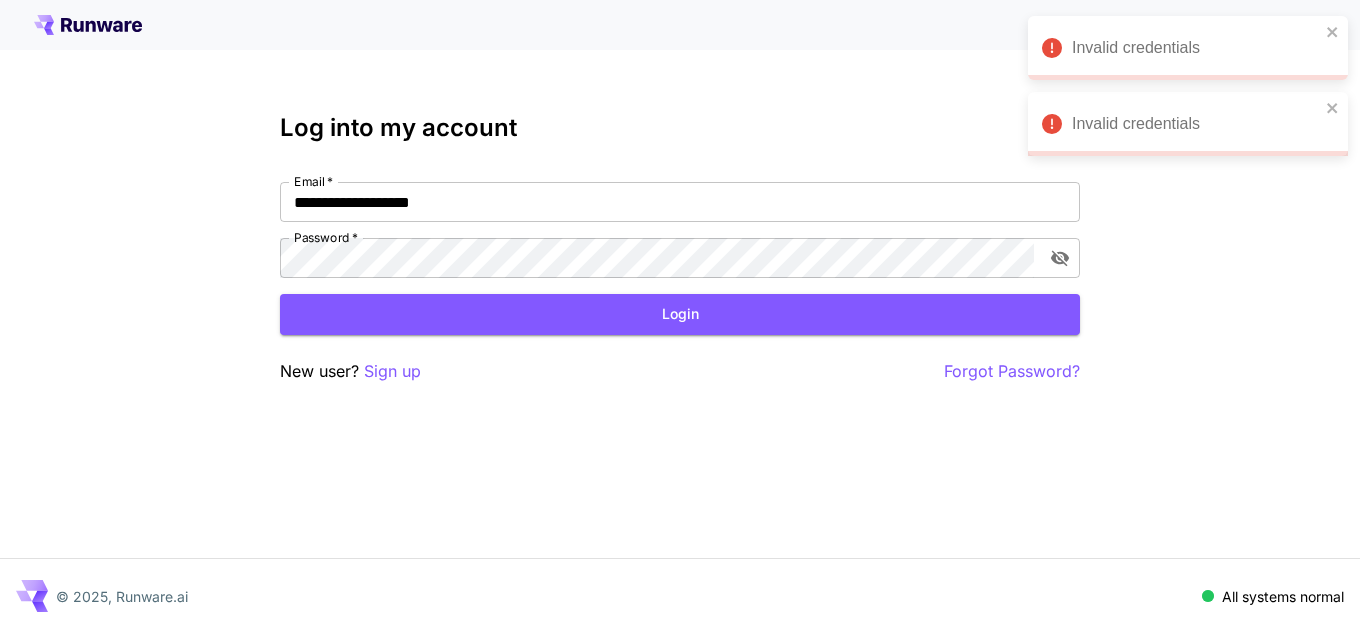 click on "Invalid credentials" at bounding box center (1188, 48) 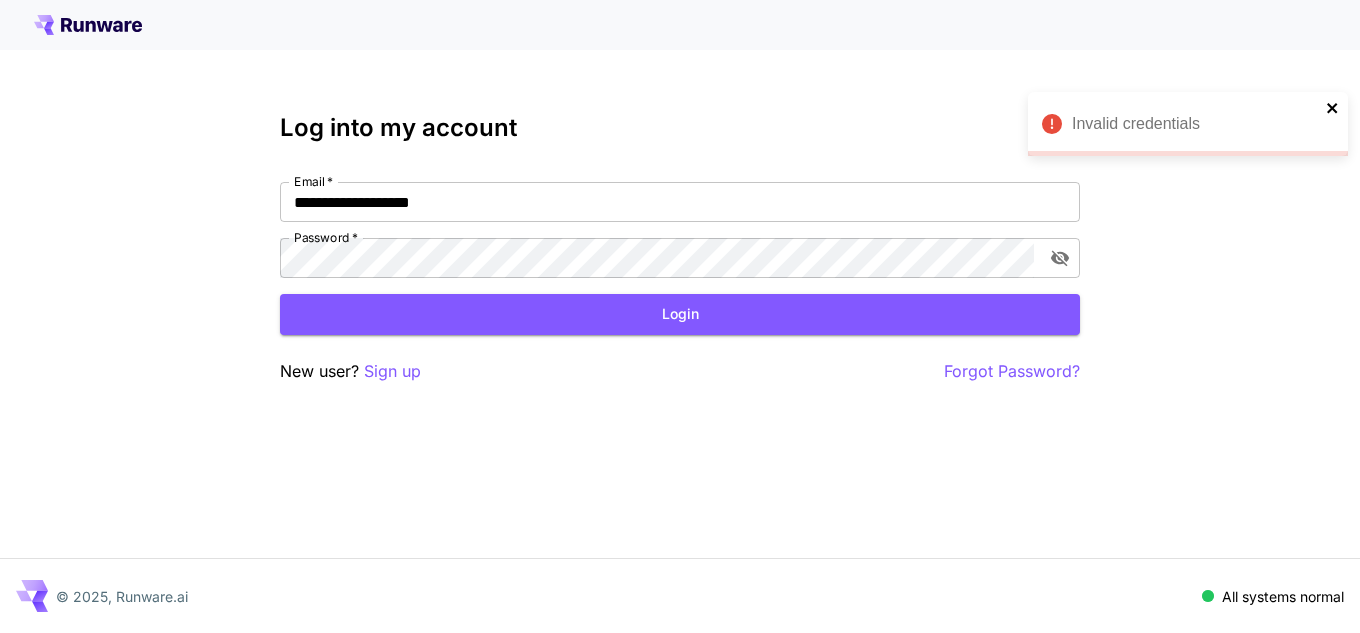 click 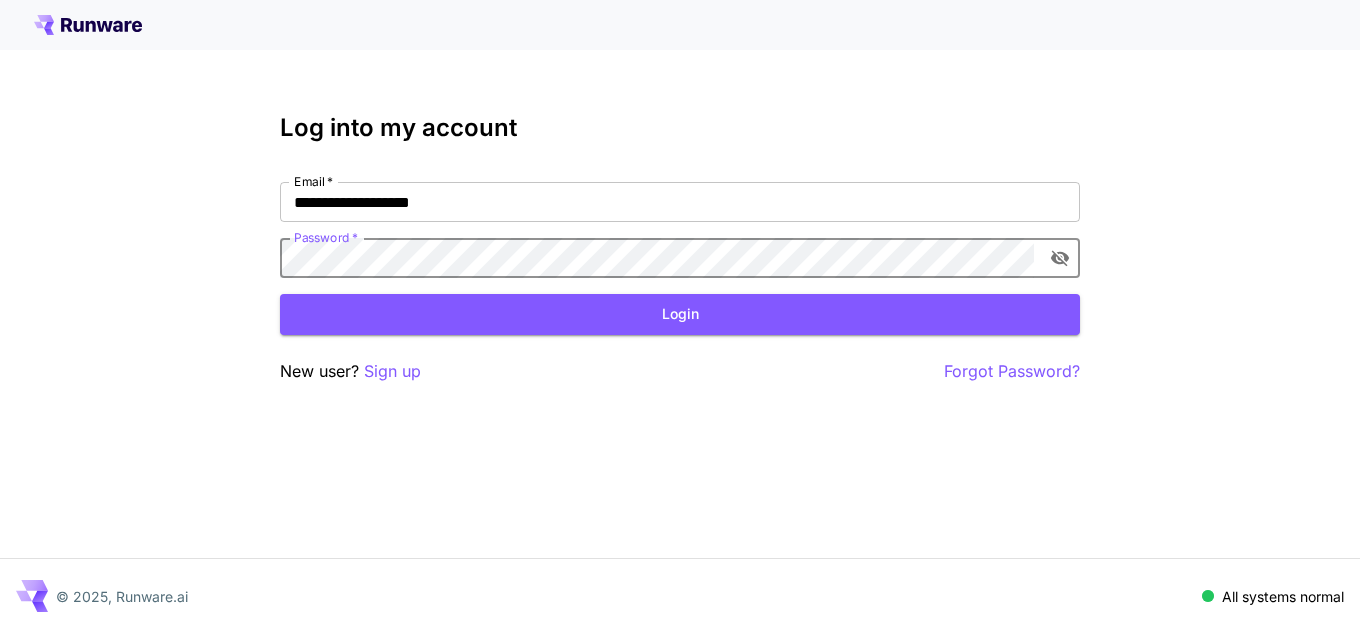 click on "Login" at bounding box center [680, 314] 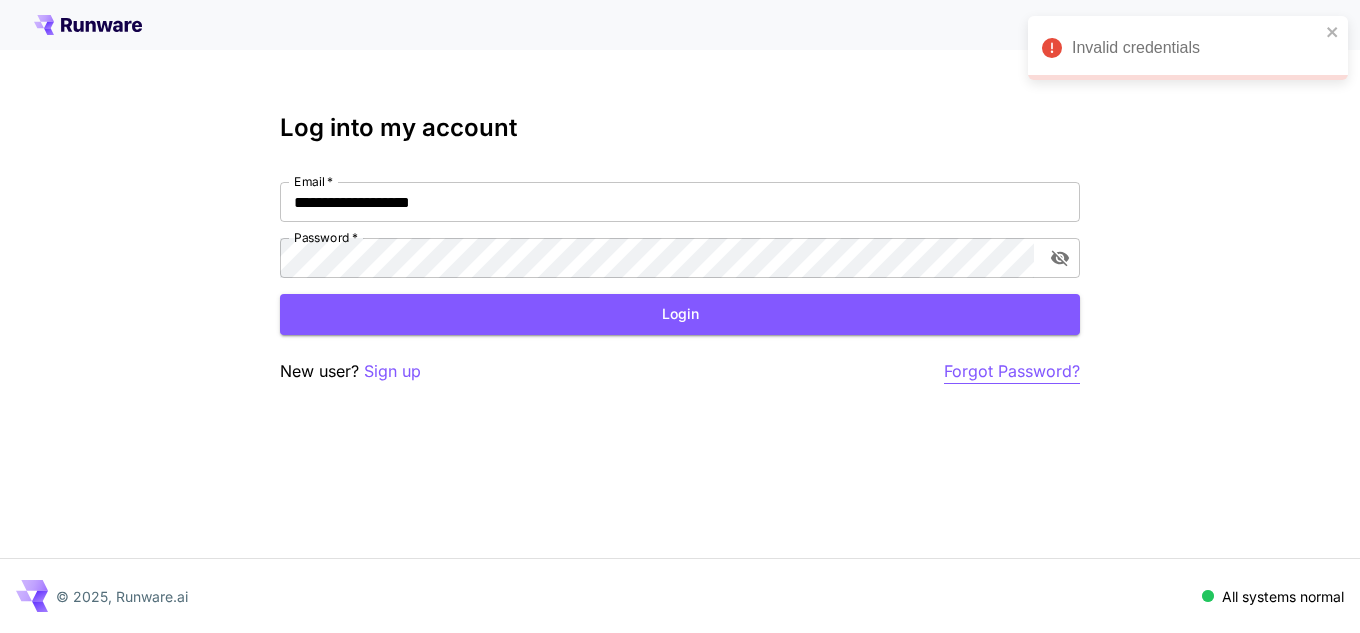 click on "Forgot Password?" at bounding box center [1012, 371] 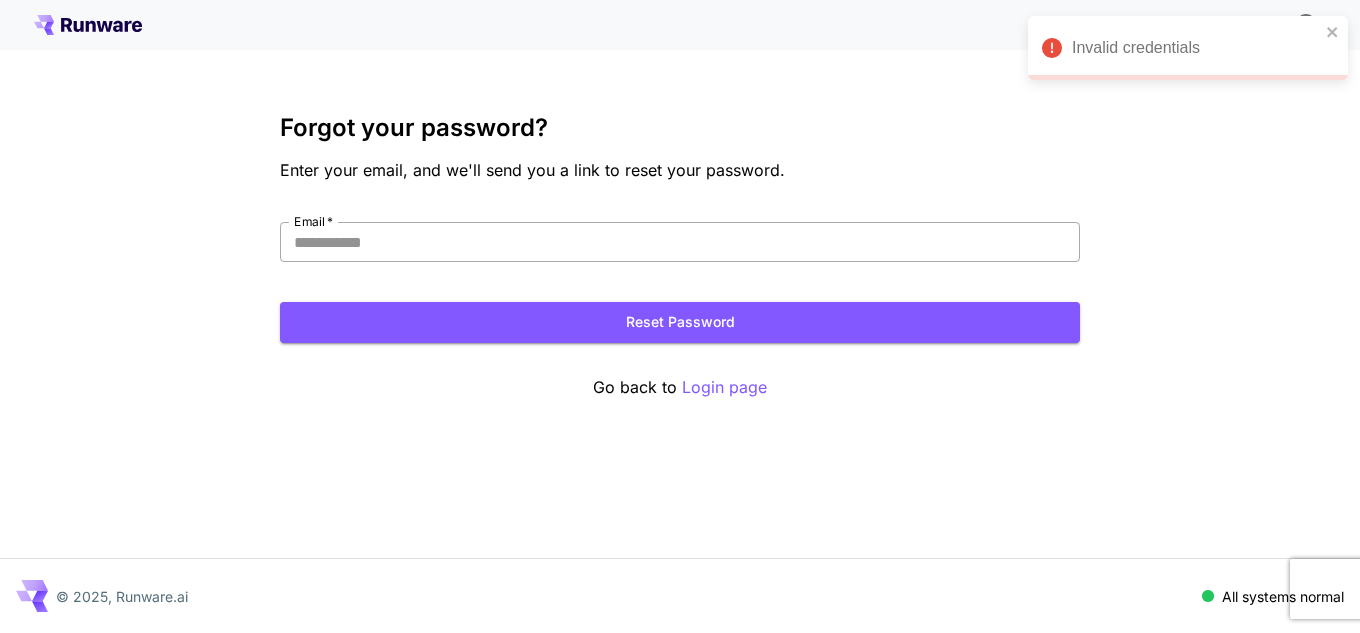 click on "Email   *" at bounding box center (680, 242) 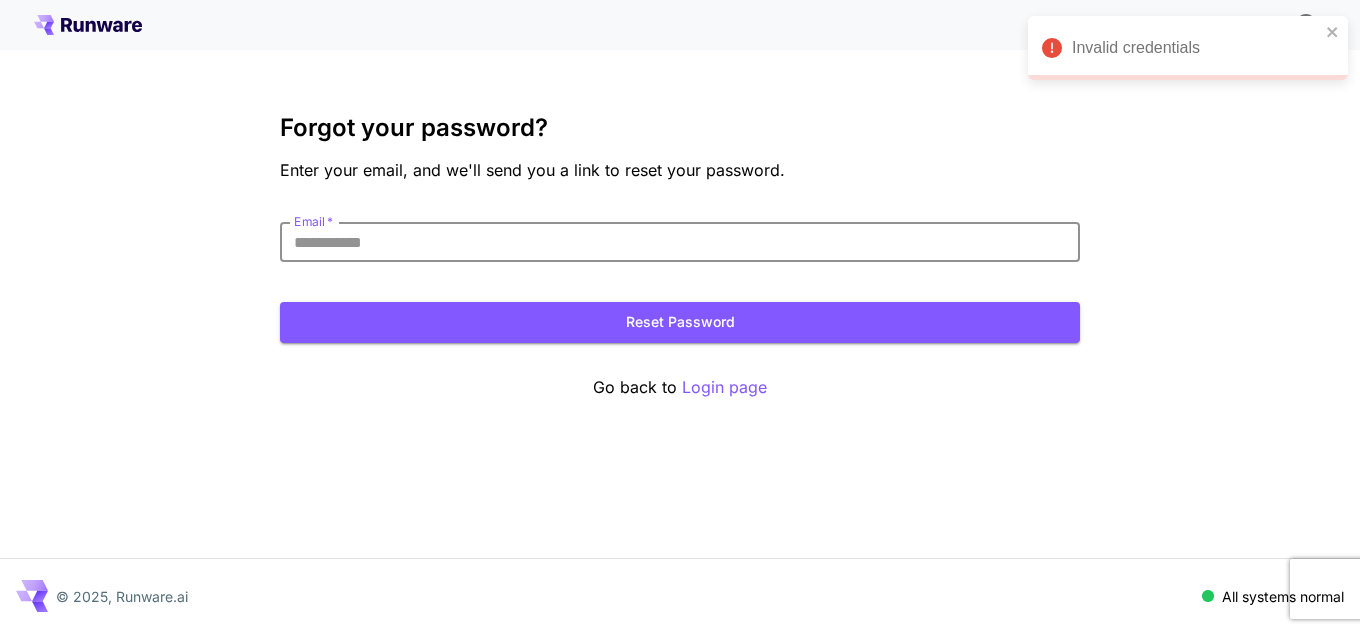 paste on "**********" 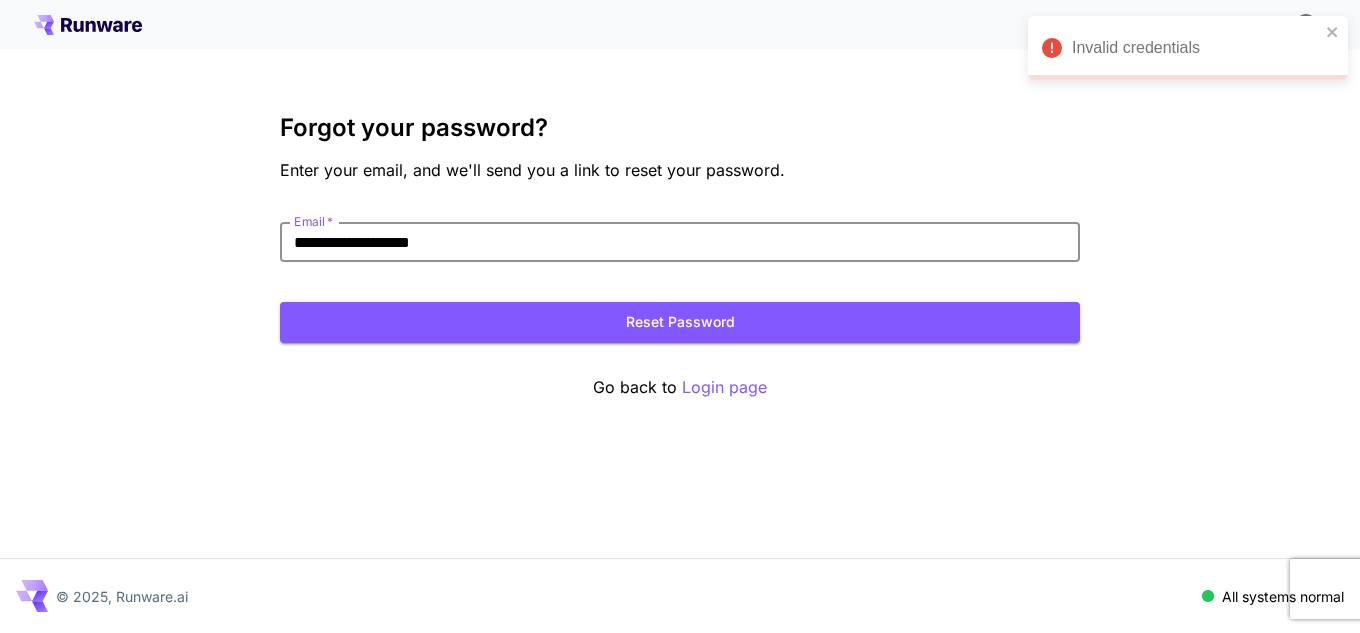 type on "**********" 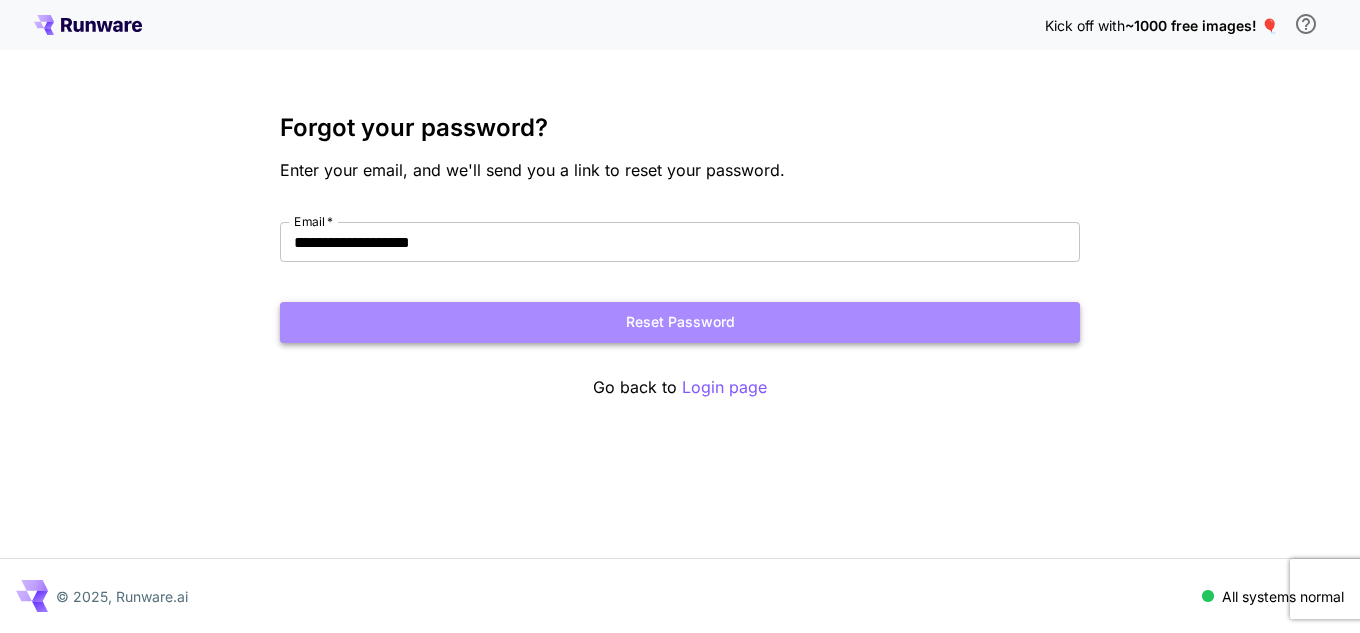 click on "Reset Password" at bounding box center (680, 322) 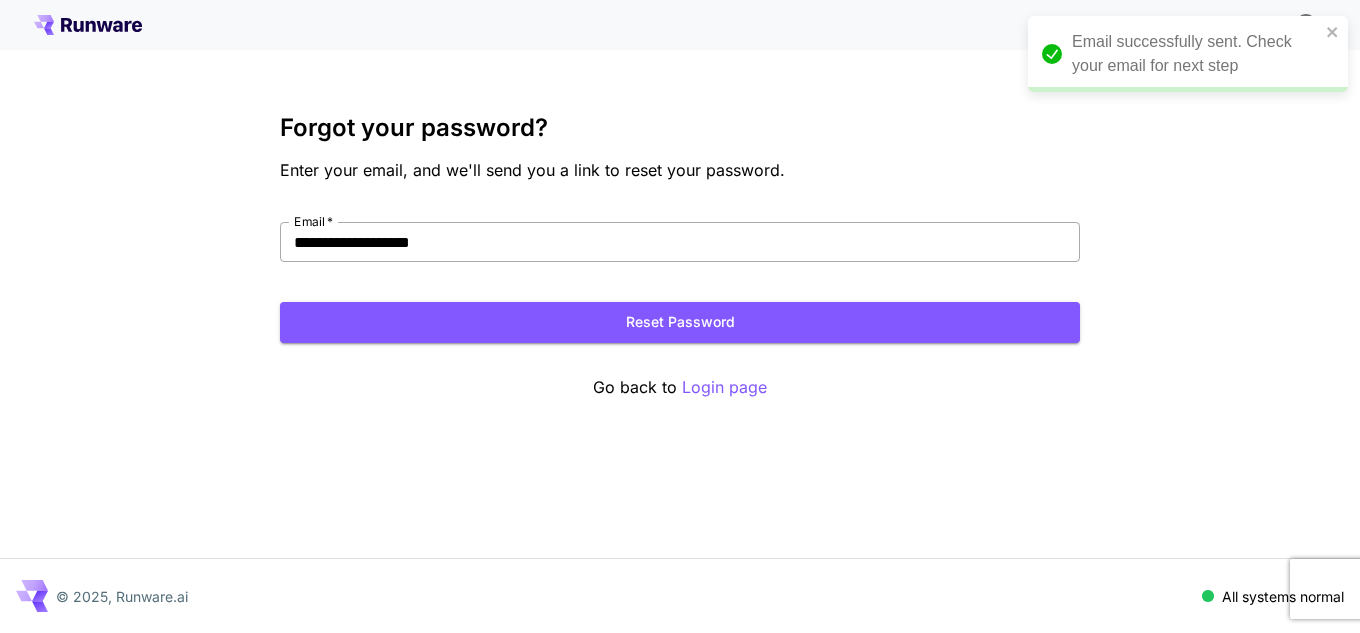 click on "**********" at bounding box center (680, 242) 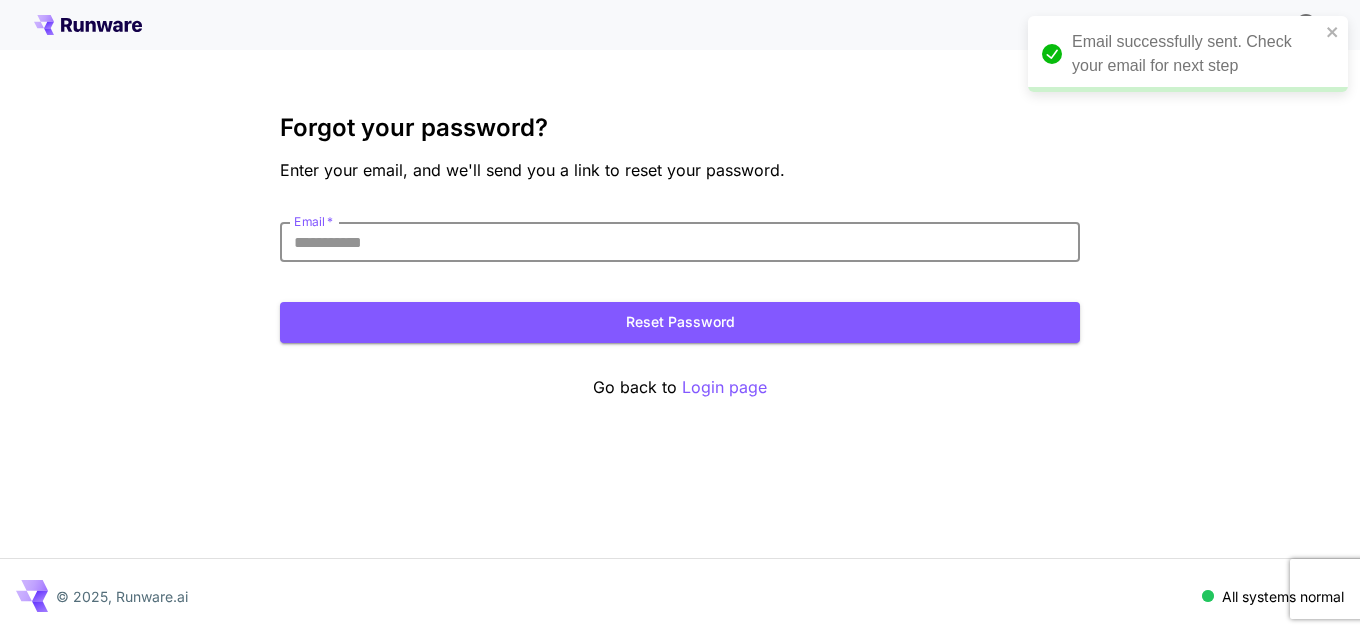 type on "**********" 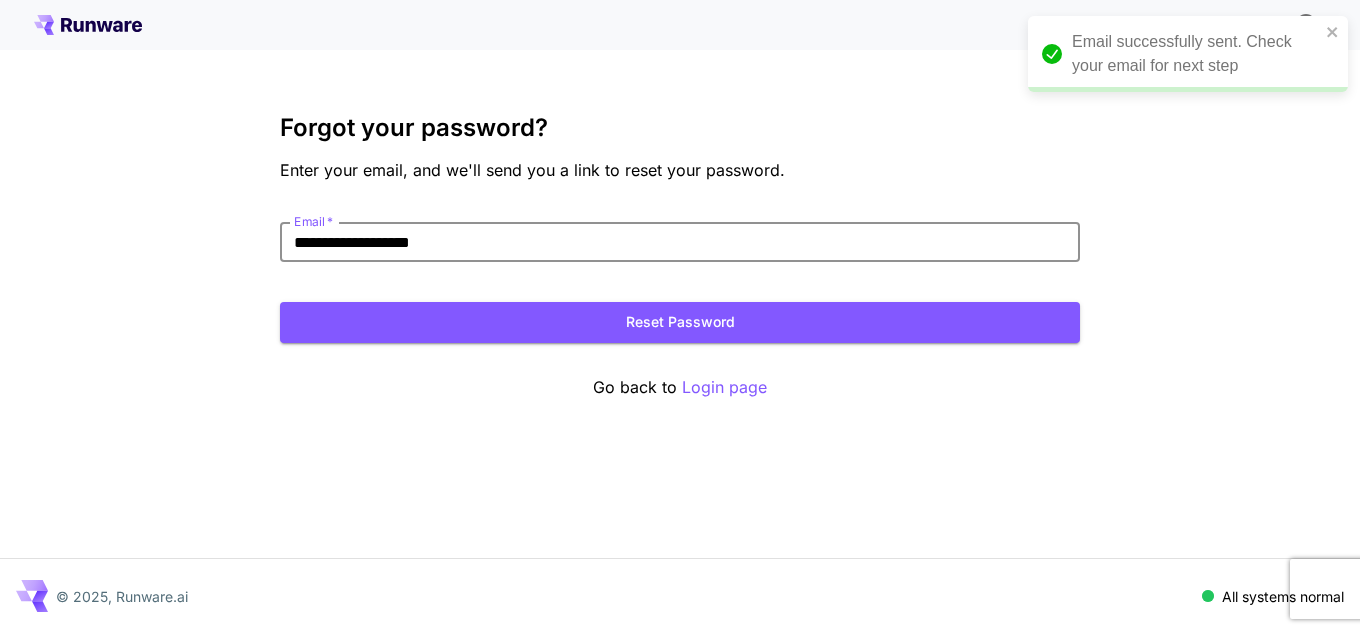 click on "**********" at bounding box center [680, 242] 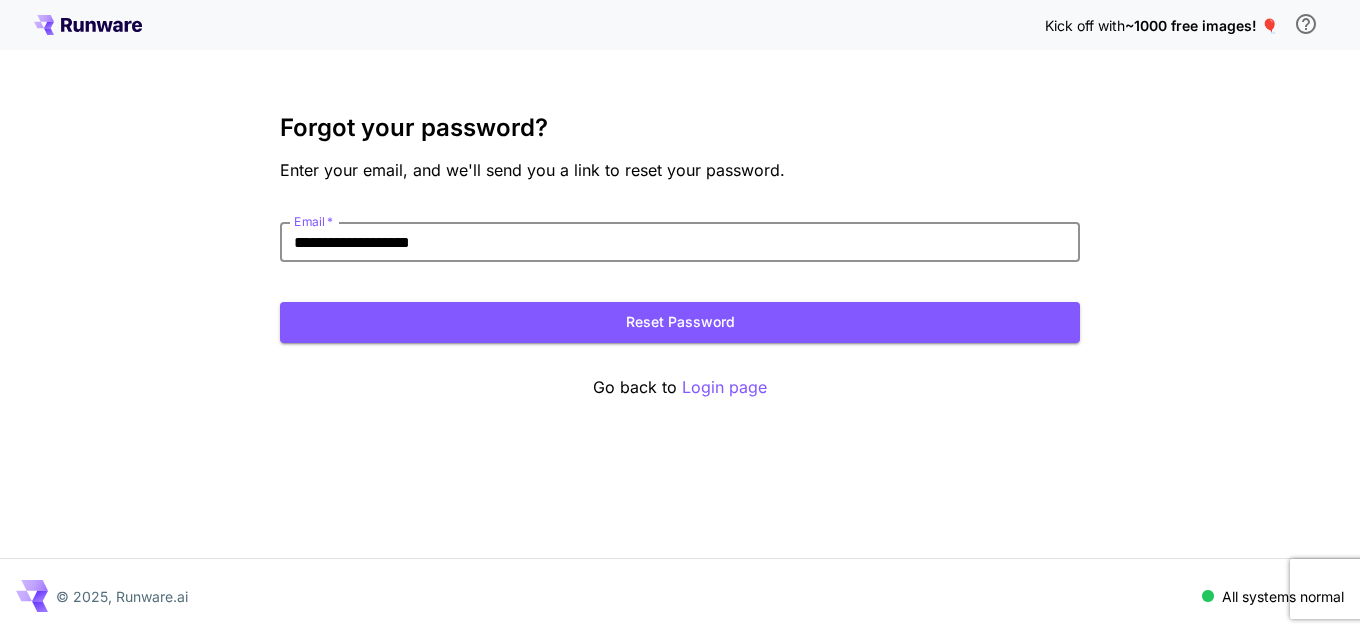 click on "**********" at bounding box center (680, 242) 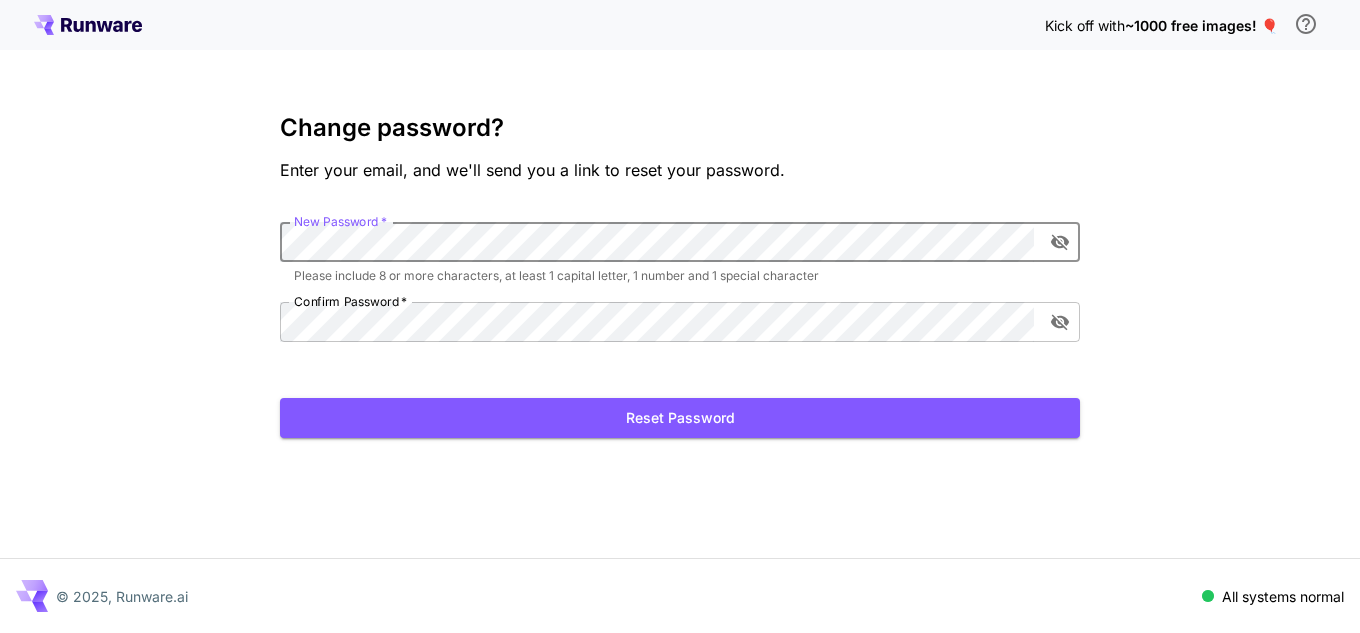 scroll, scrollTop: 0, scrollLeft: 0, axis: both 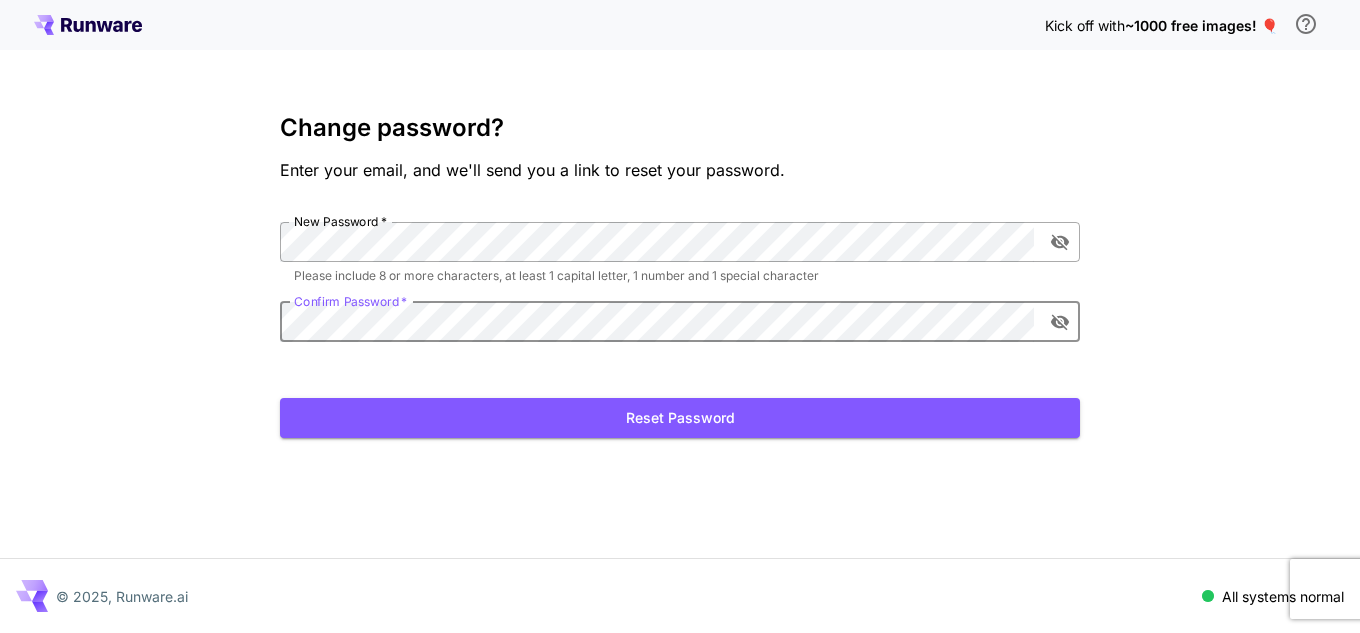click 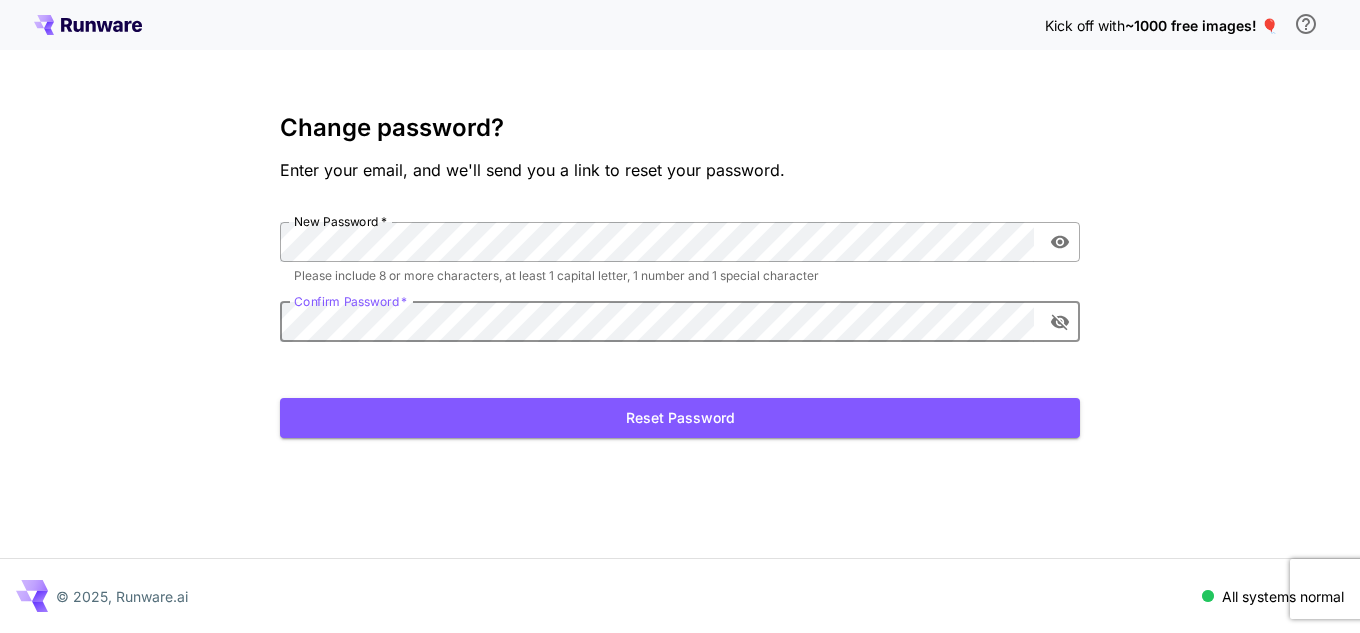 click 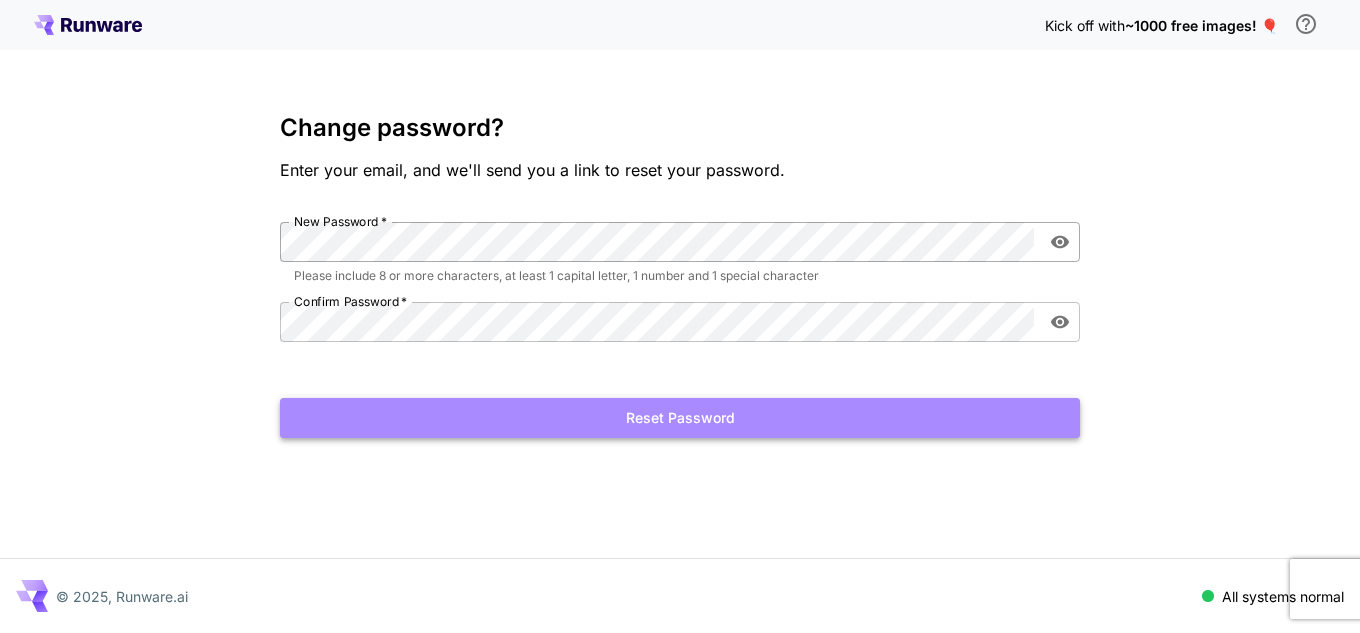 click on "Reset Password" at bounding box center [680, 418] 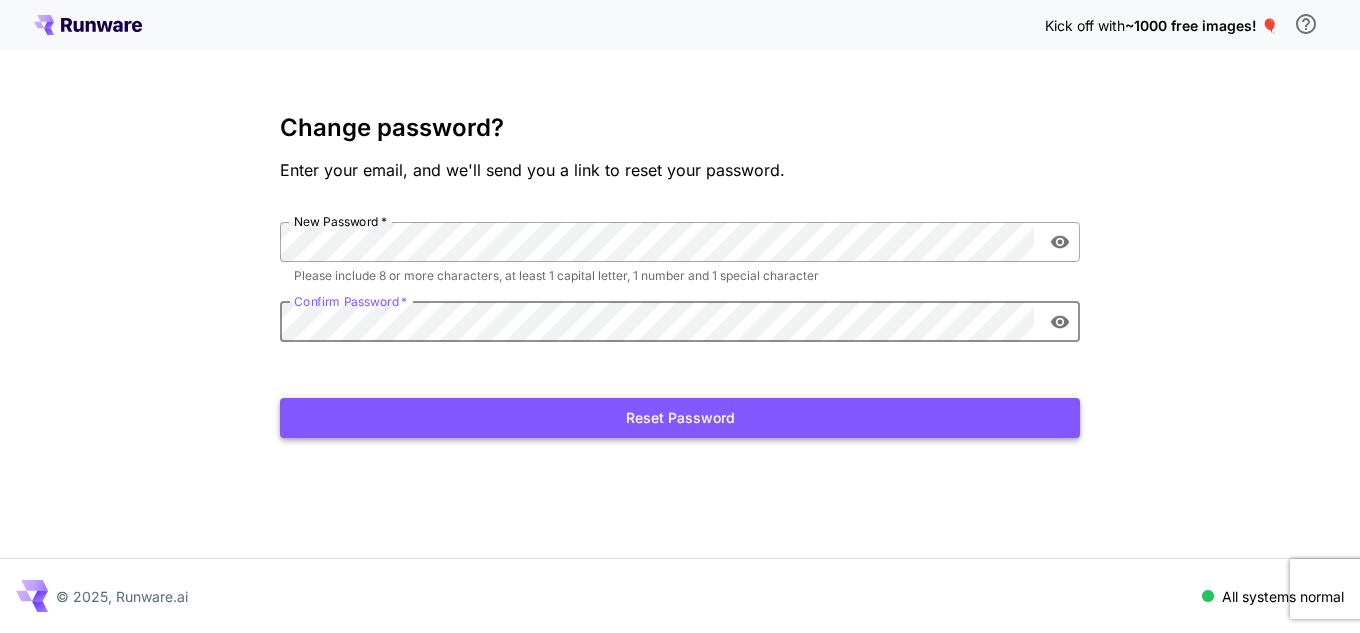 click on "Reset Password" at bounding box center [680, 418] 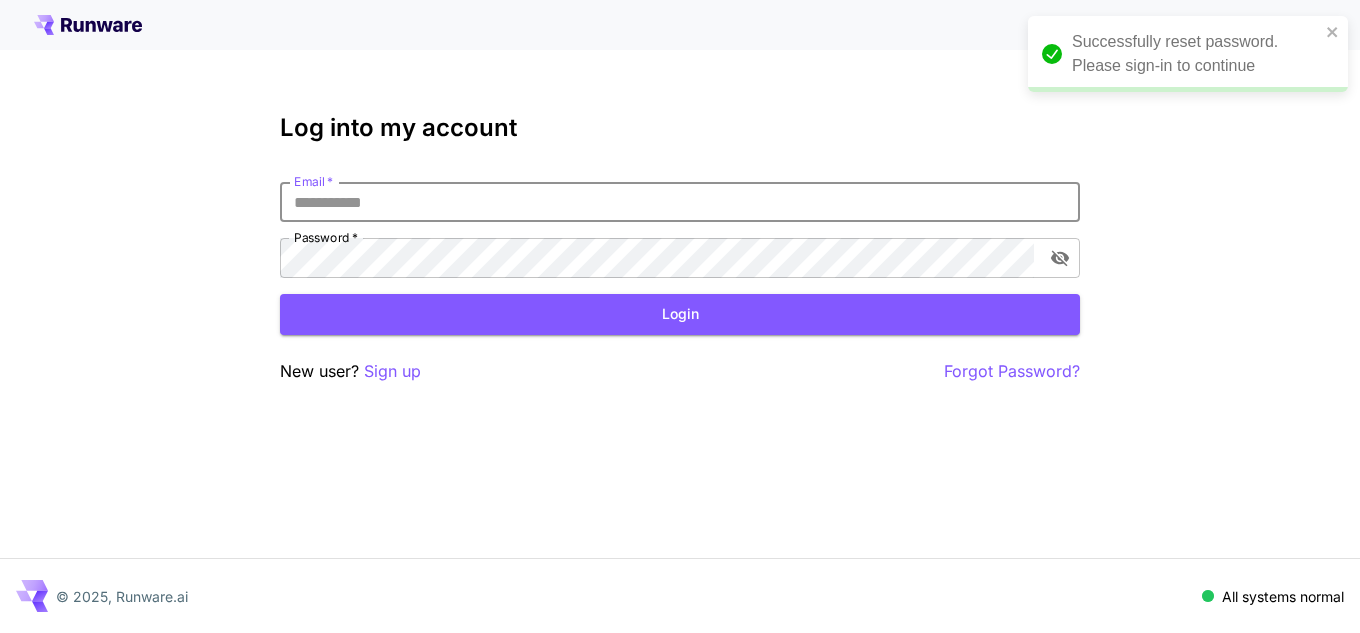 click on "Email   *" at bounding box center (680, 202) 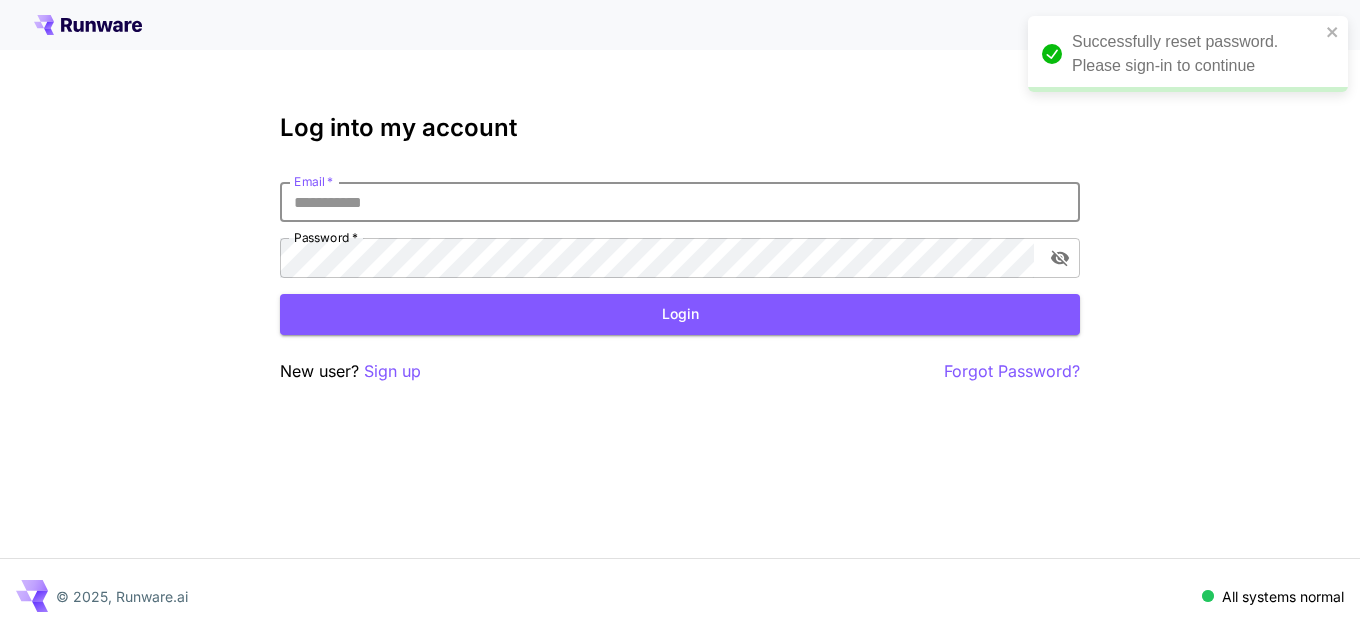type on "**********" 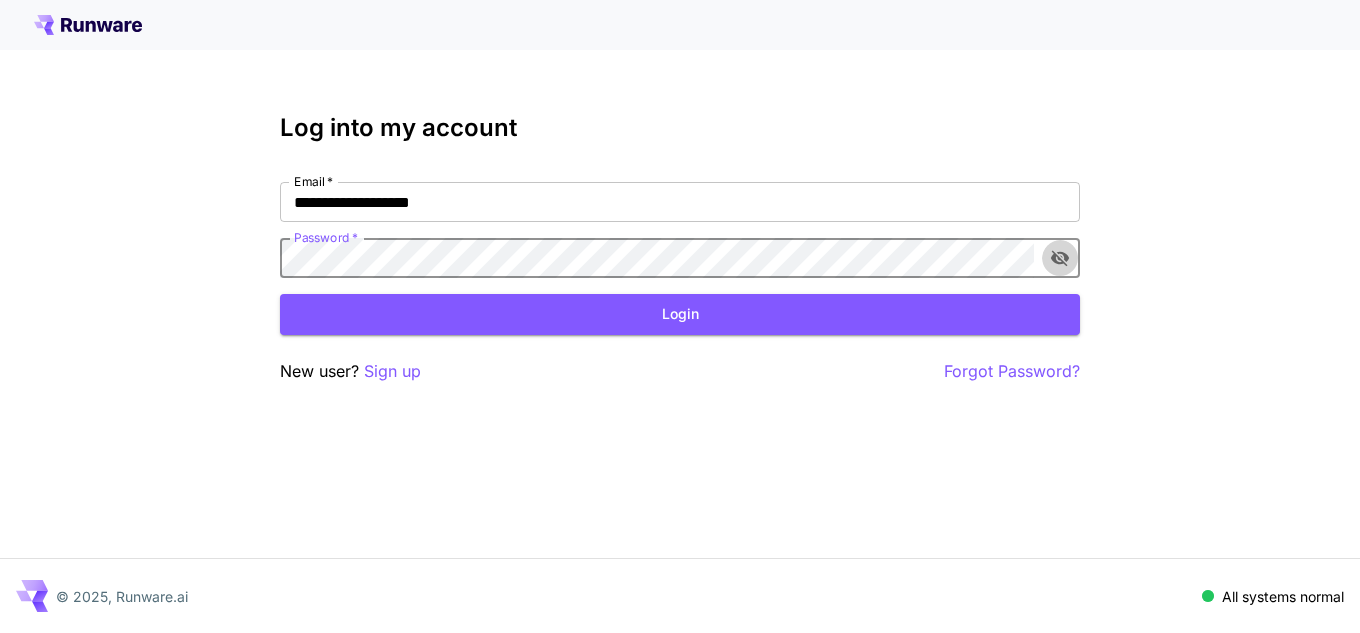 click 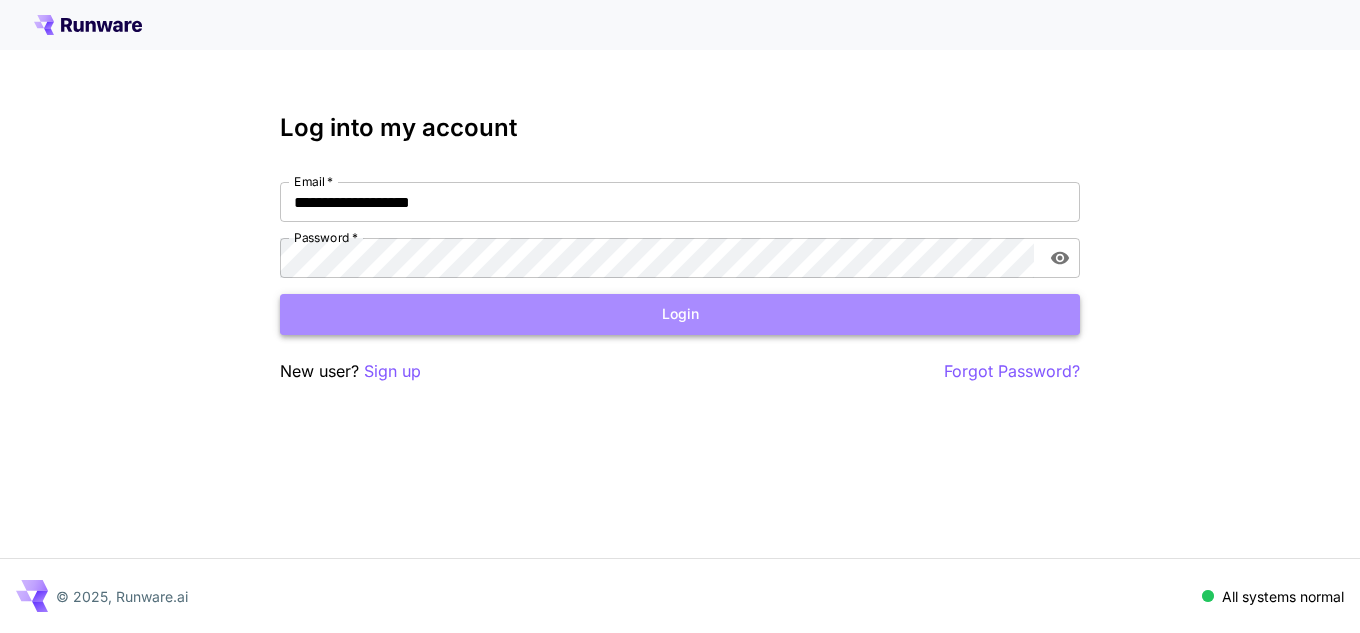 click on "Login" at bounding box center (680, 314) 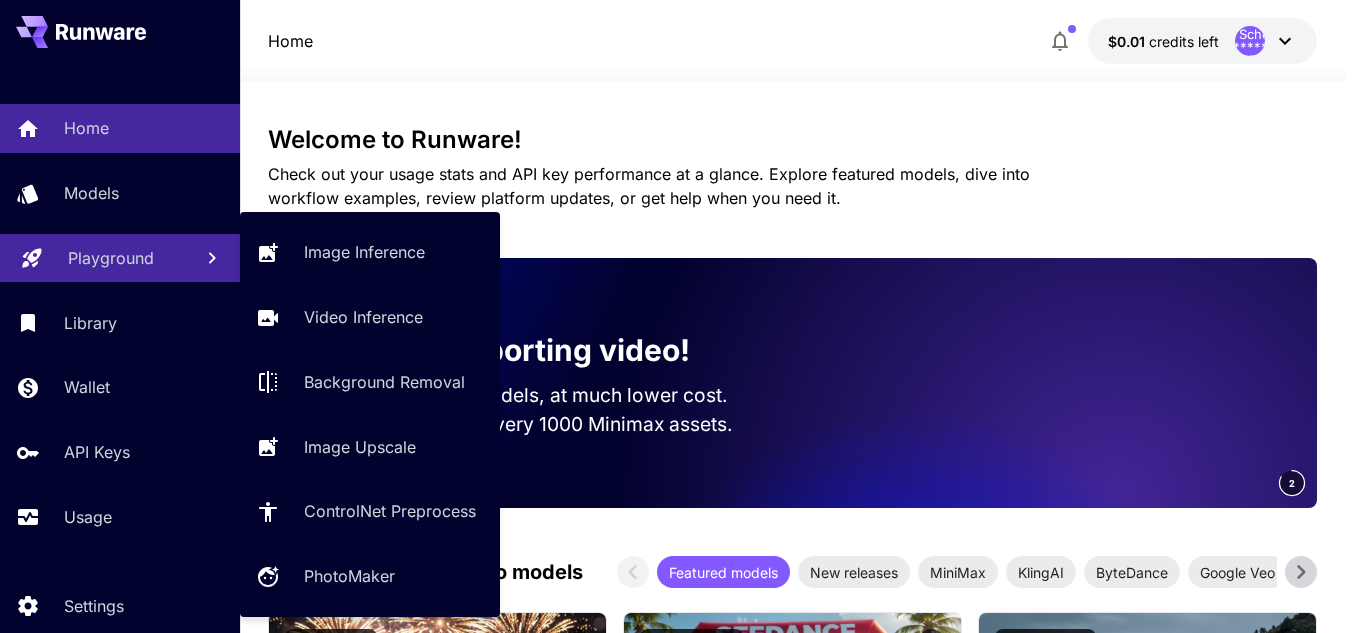 click on "Playground" at bounding box center (111, 258) 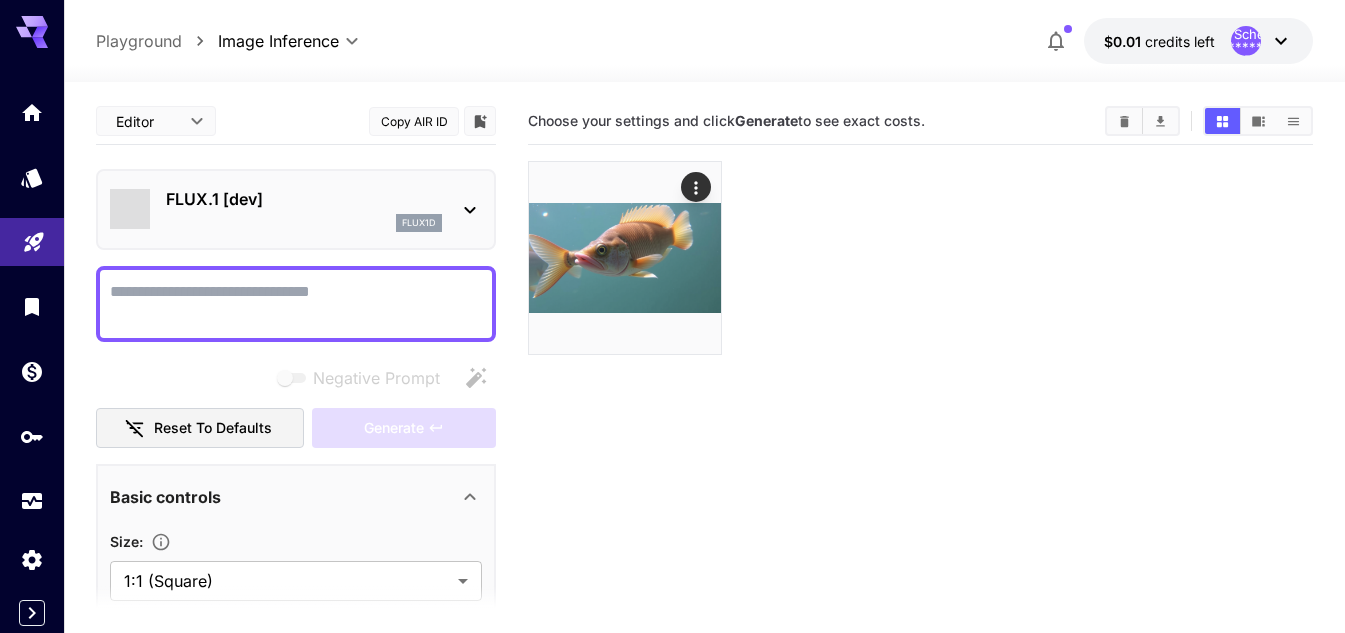click on "FLUX.1 [dev]" at bounding box center (304, 199) 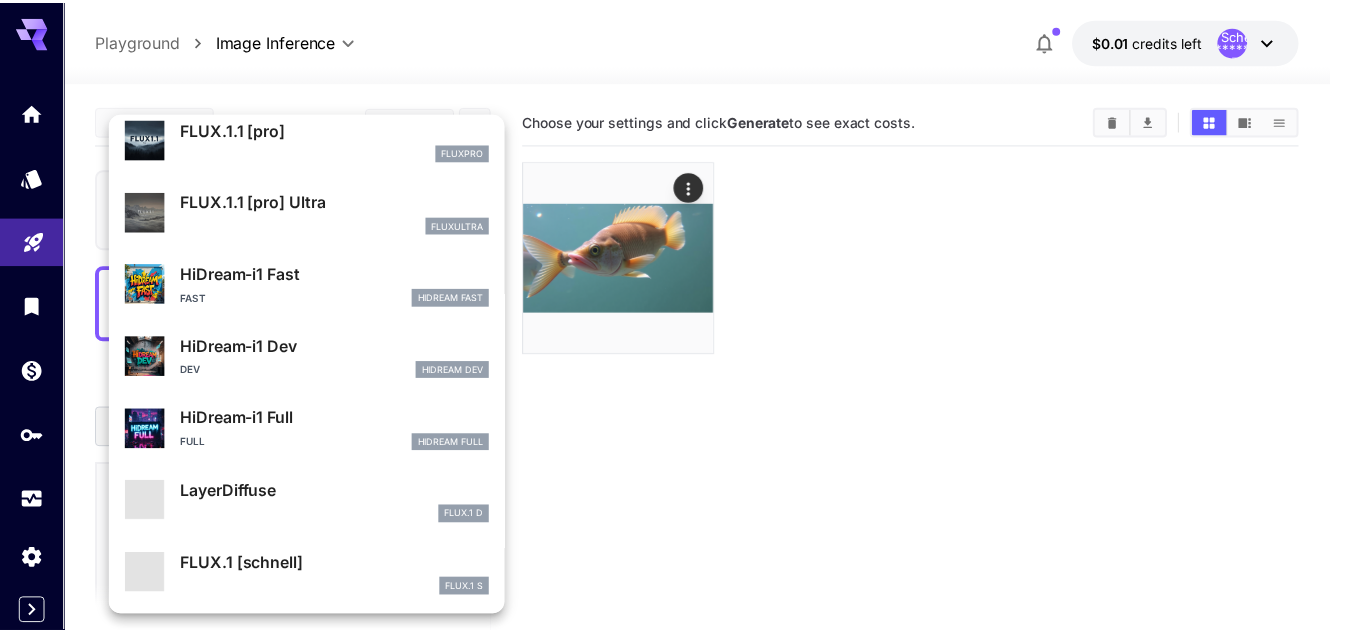 scroll, scrollTop: 1107, scrollLeft: 0, axis: vertical 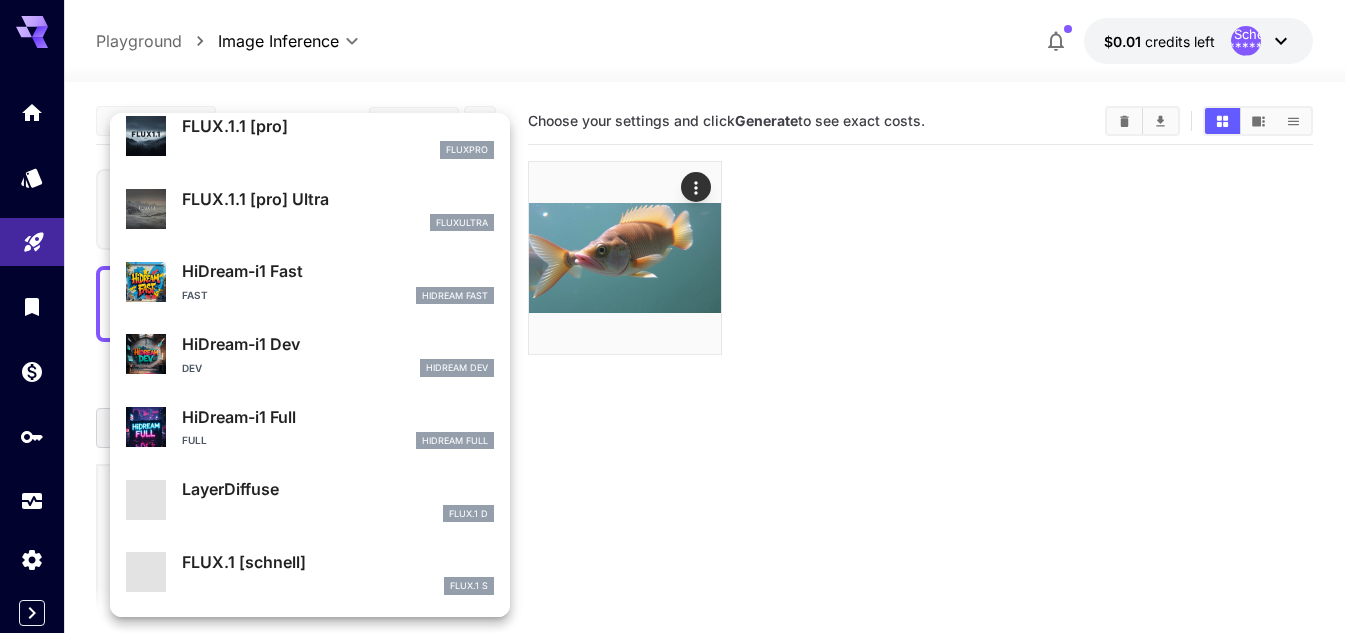 click on "FLUX.1 [schnell]" at bounding box center [338, 562] 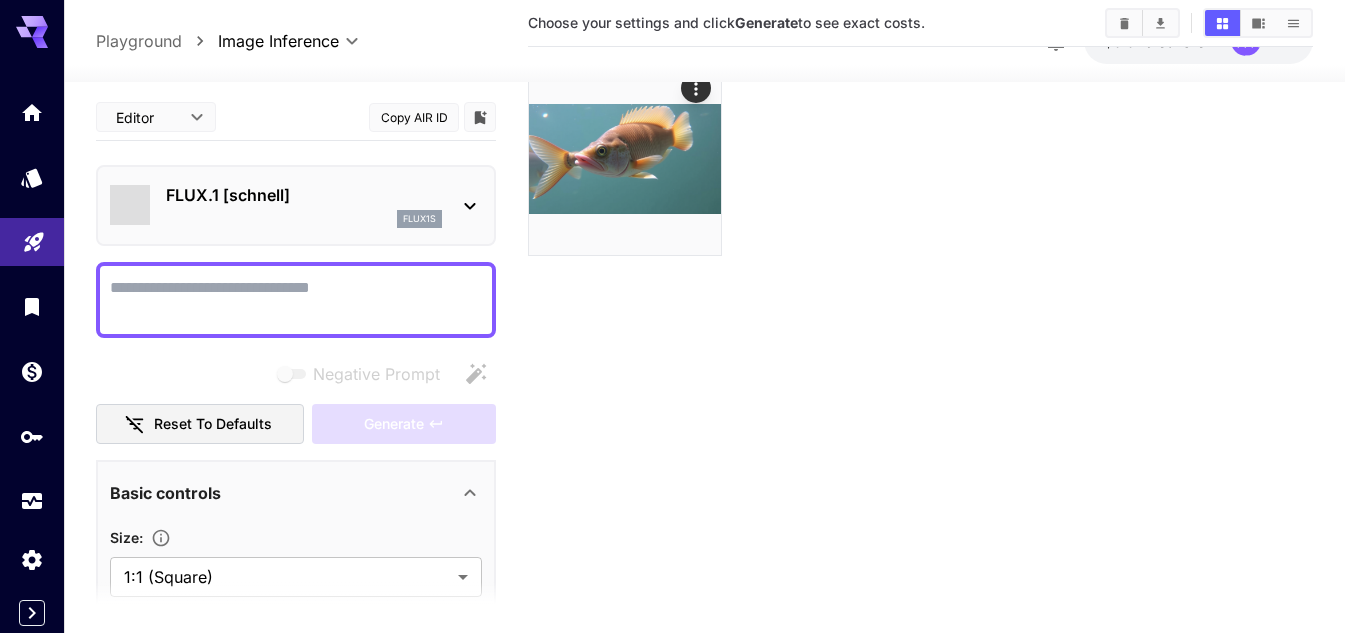 scroll, scrollTop: 158, scrollLeft: 0, axis: vertical 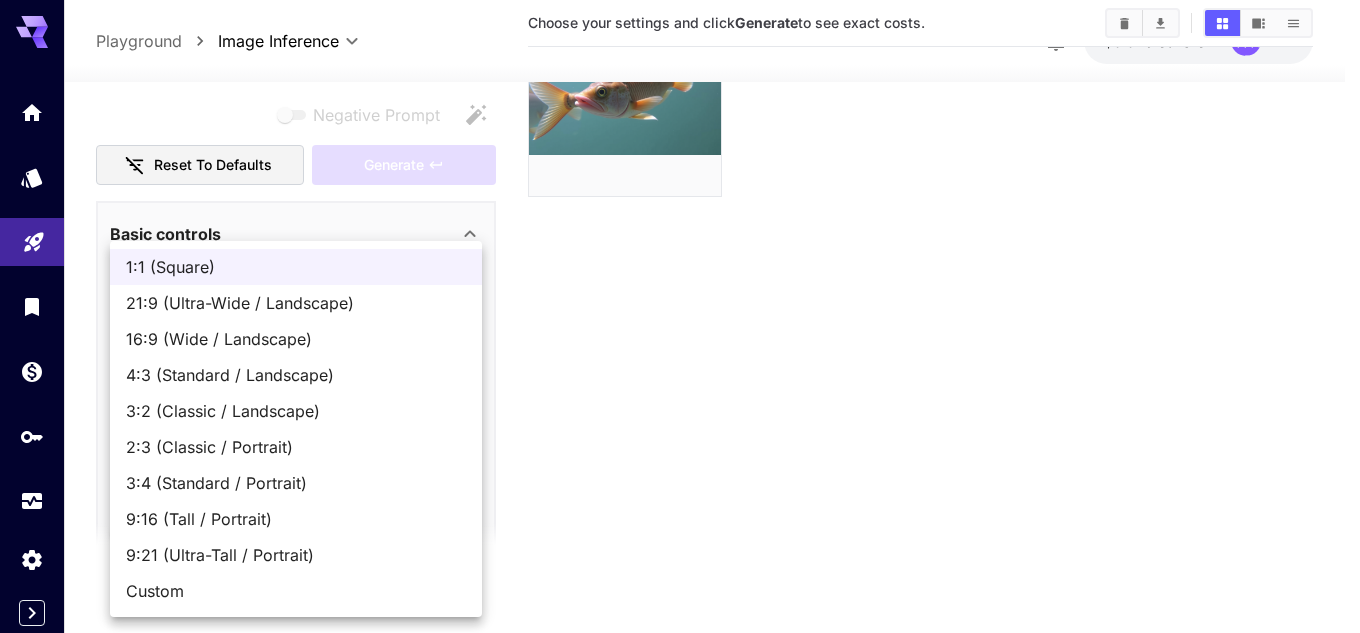 click on "**********" at bounding box center [680, 237] 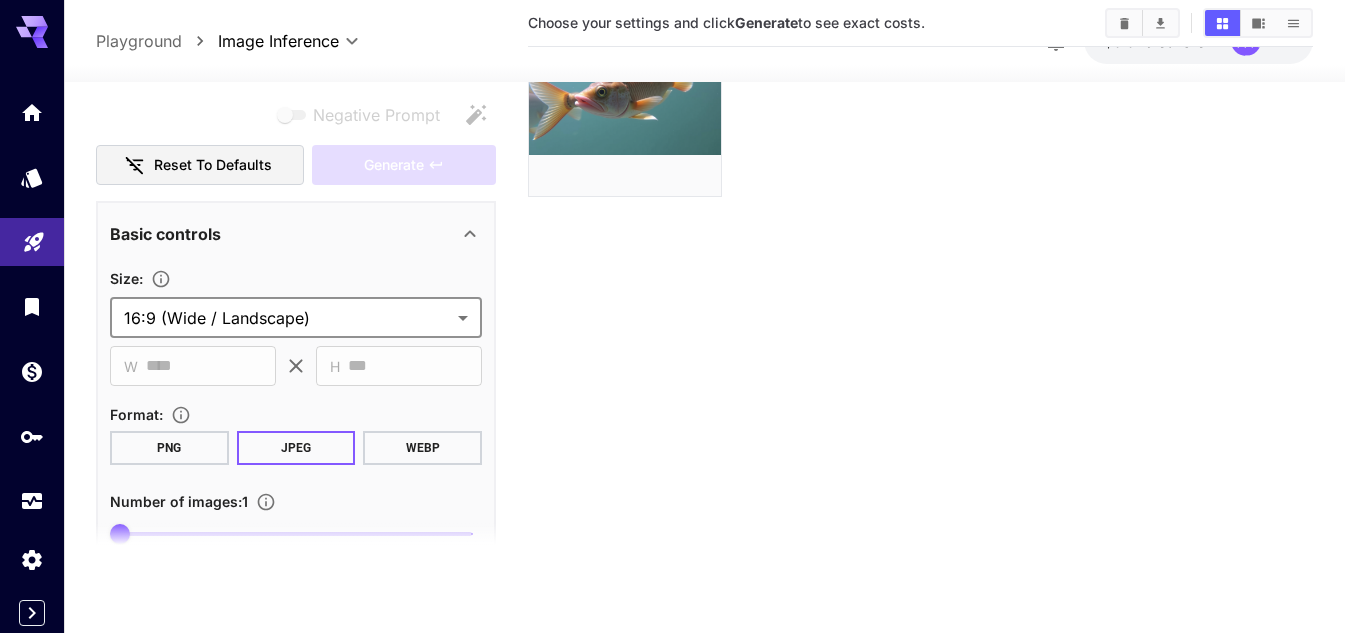 click on "PNG" at bounding box center (169, 448) 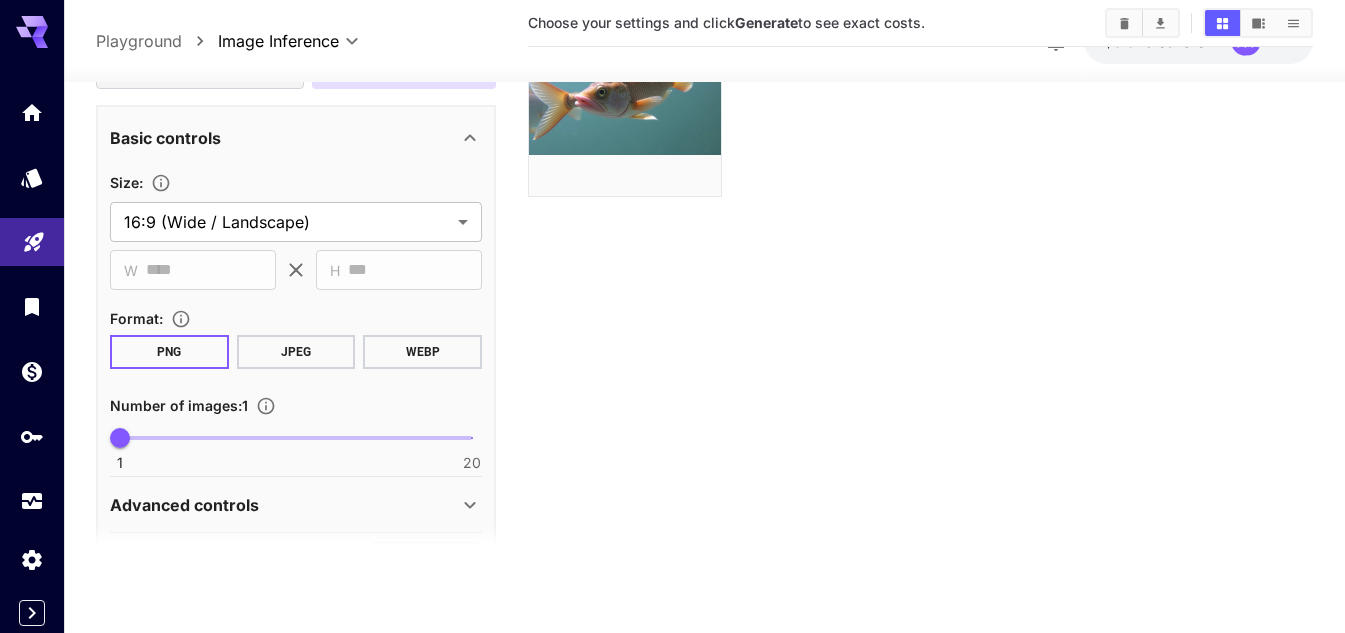 scroll, scrollTop: 0, scrollLeft: 0, axis: both 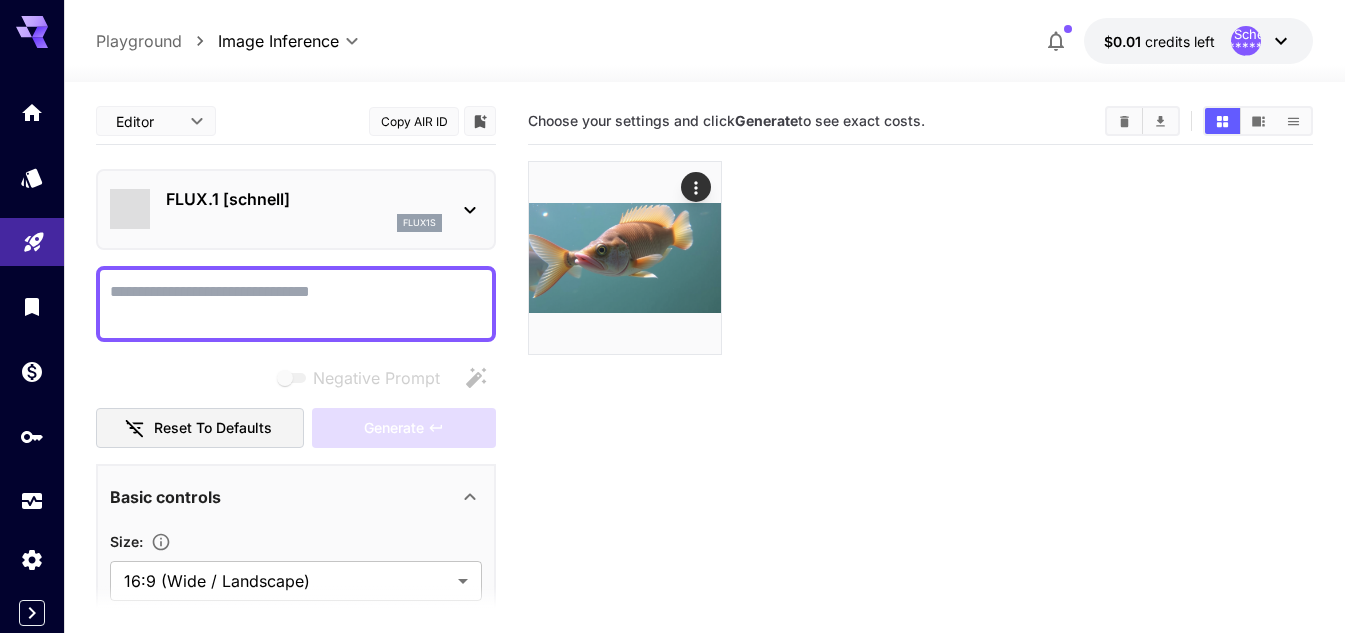 click on "Negative Prompt" at bounding box center [296, 304] 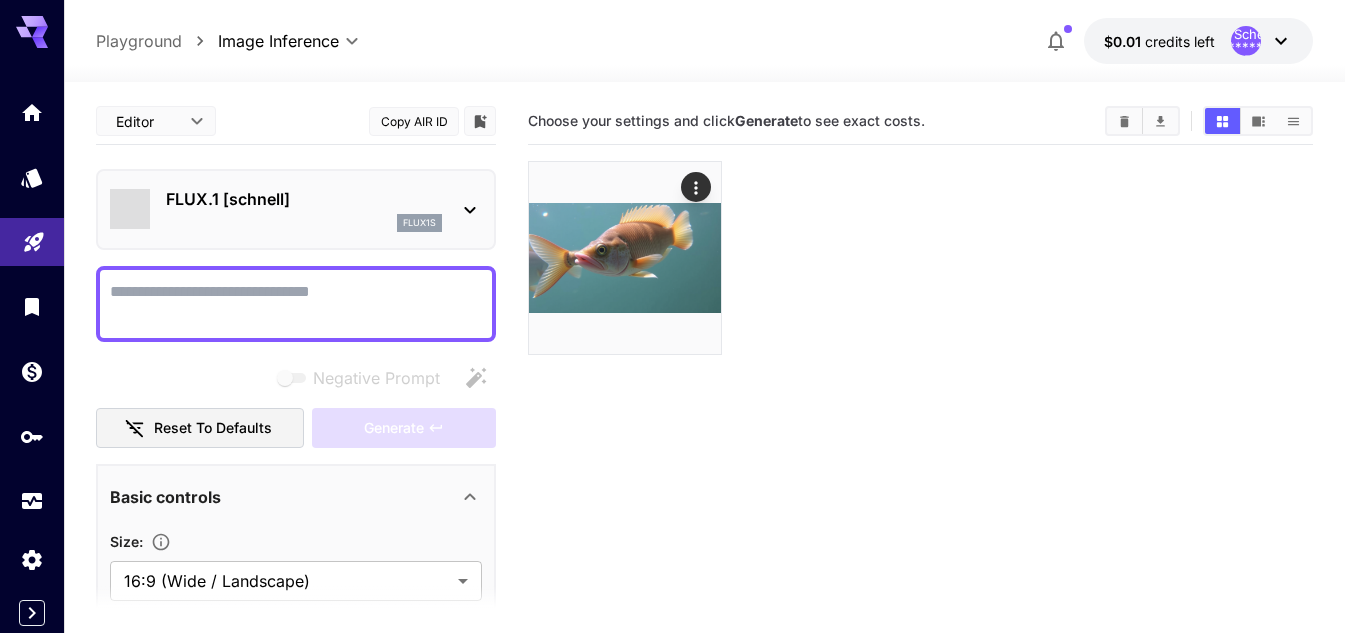 paste on "**********" 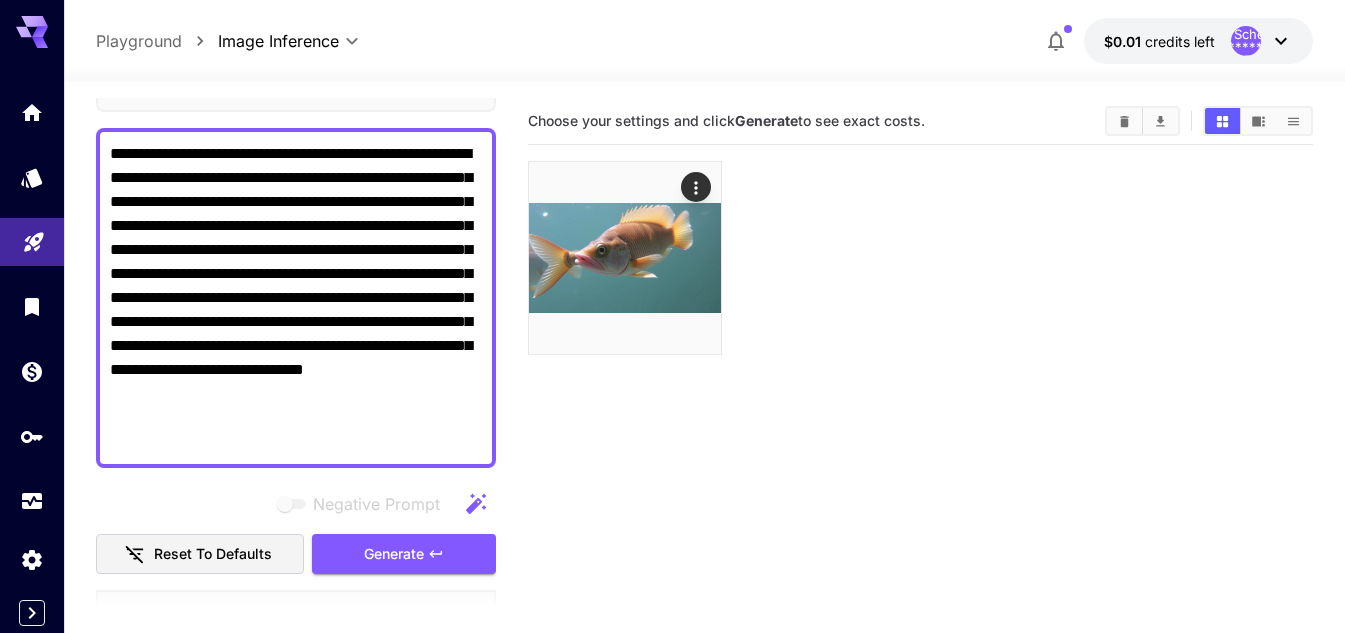 scroll, scrollTop: 300, scrollLeft: 0, axis: vertical 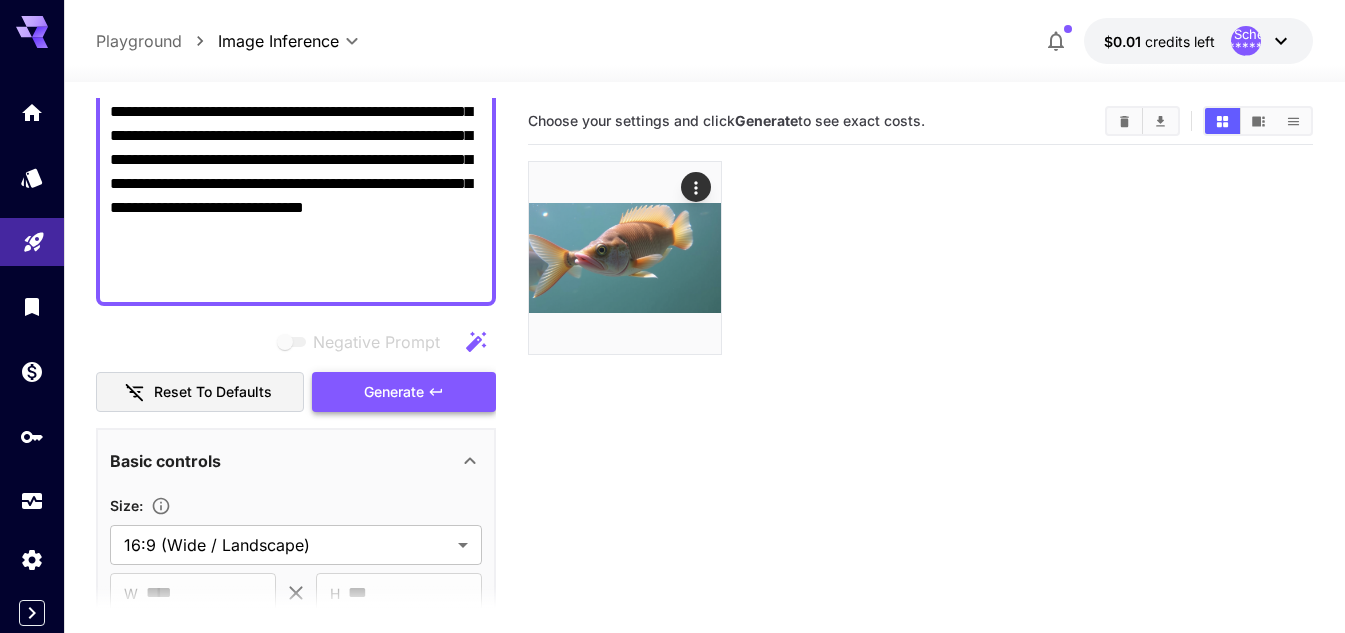 click on "Generate" at bounding box center (394, 392) 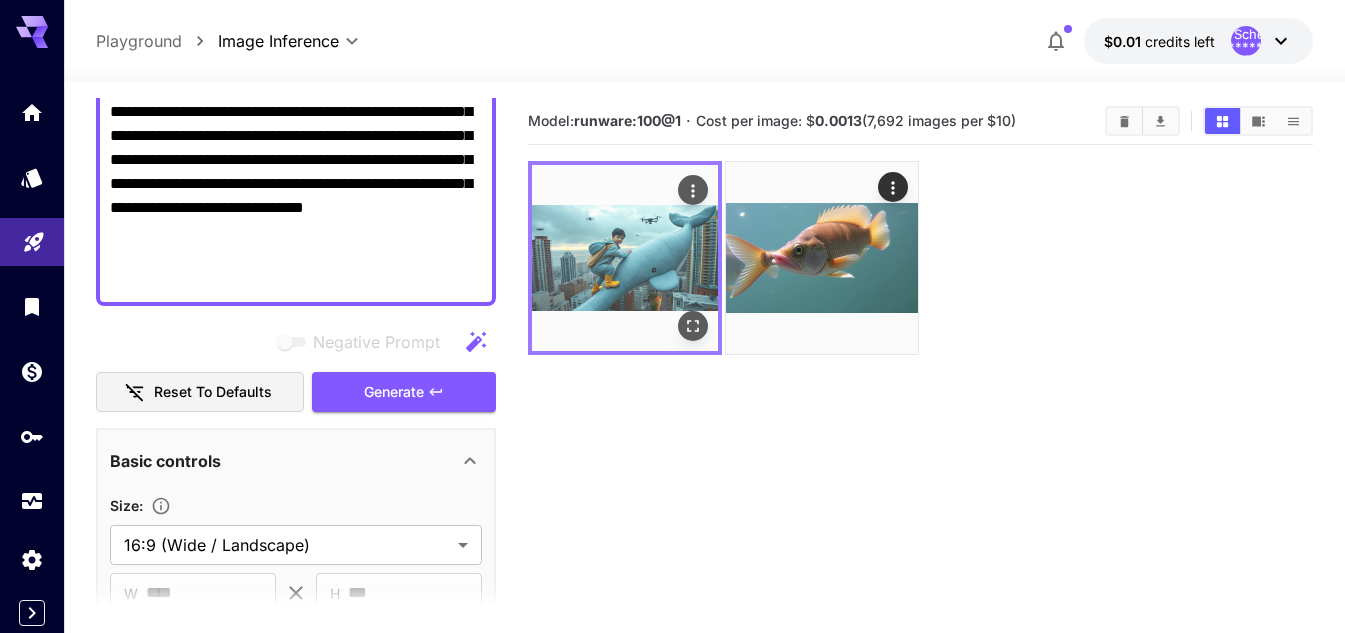 click 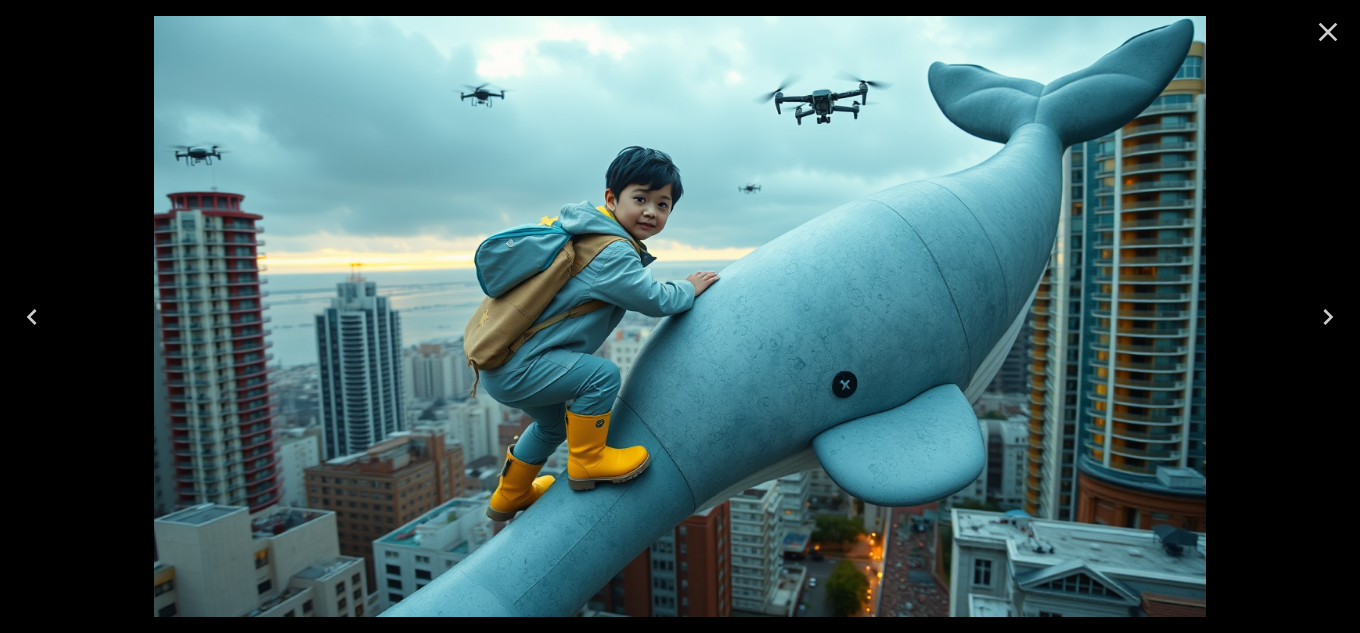 click 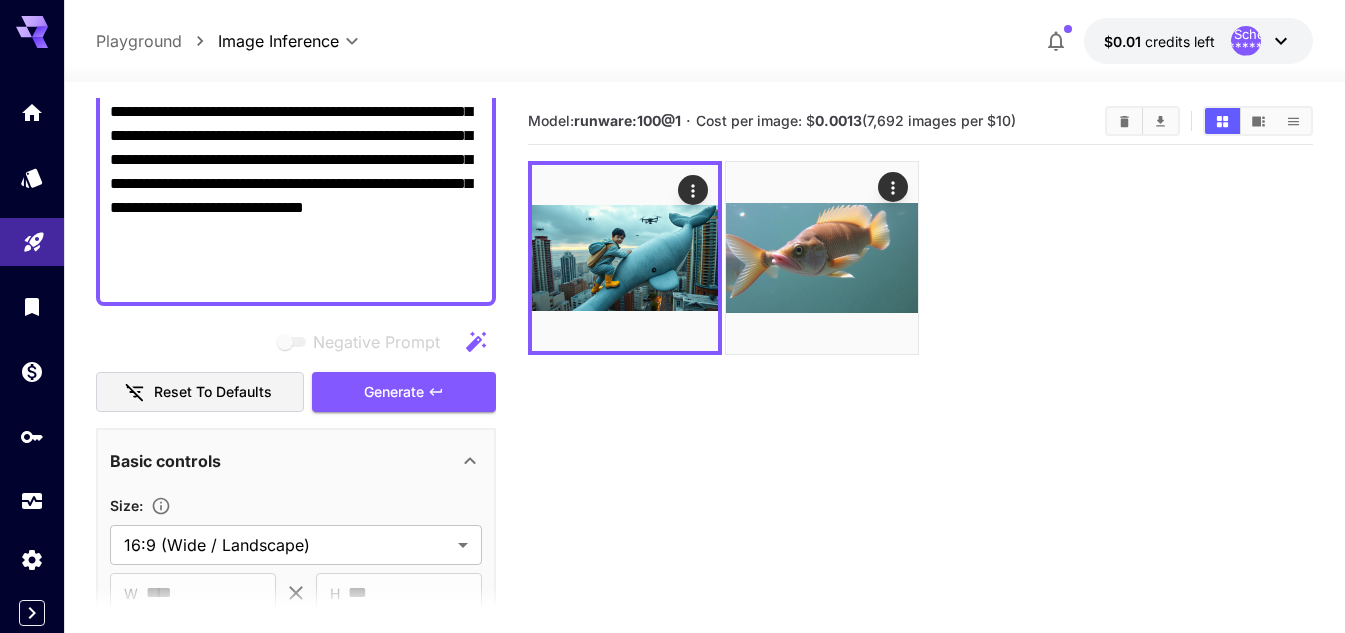 click on "**********" at bounding box center [296, 136] 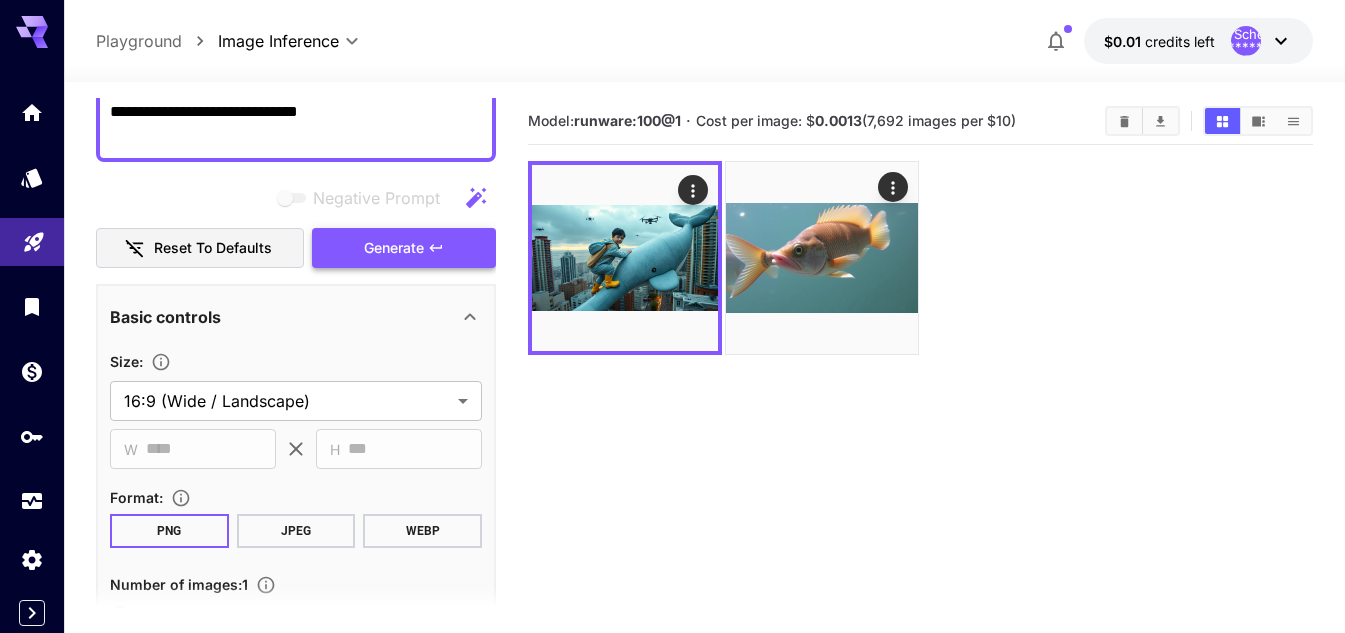 type on "**********" 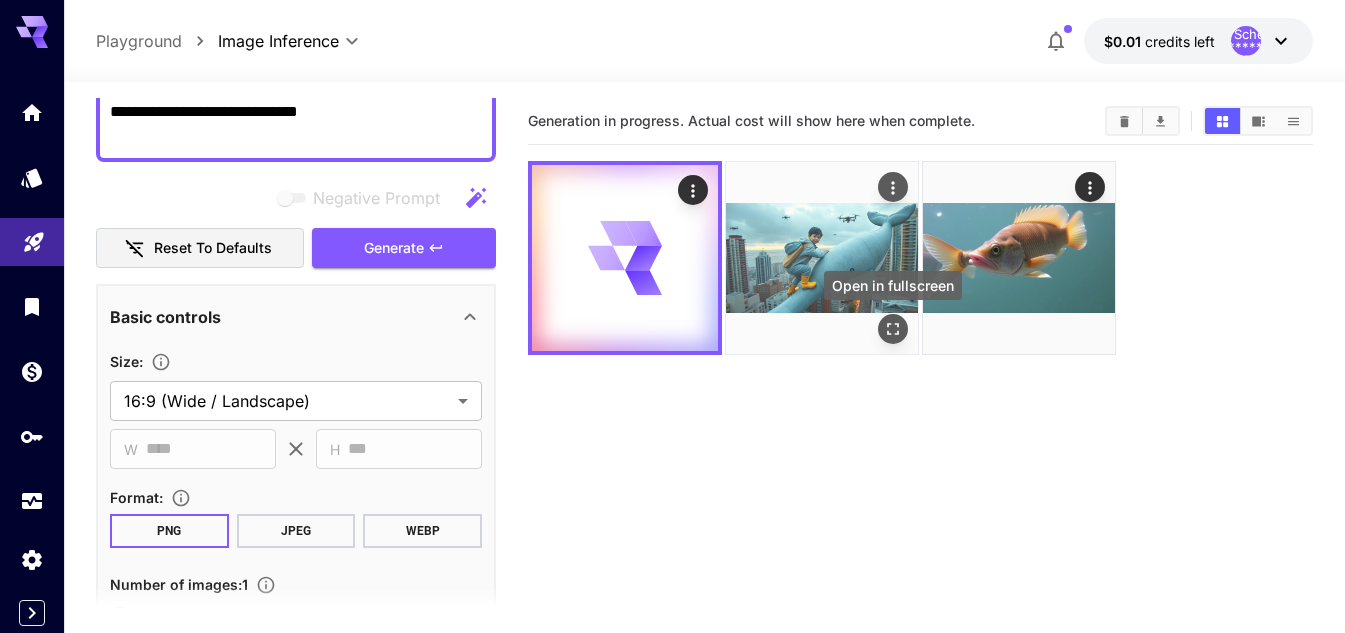 click 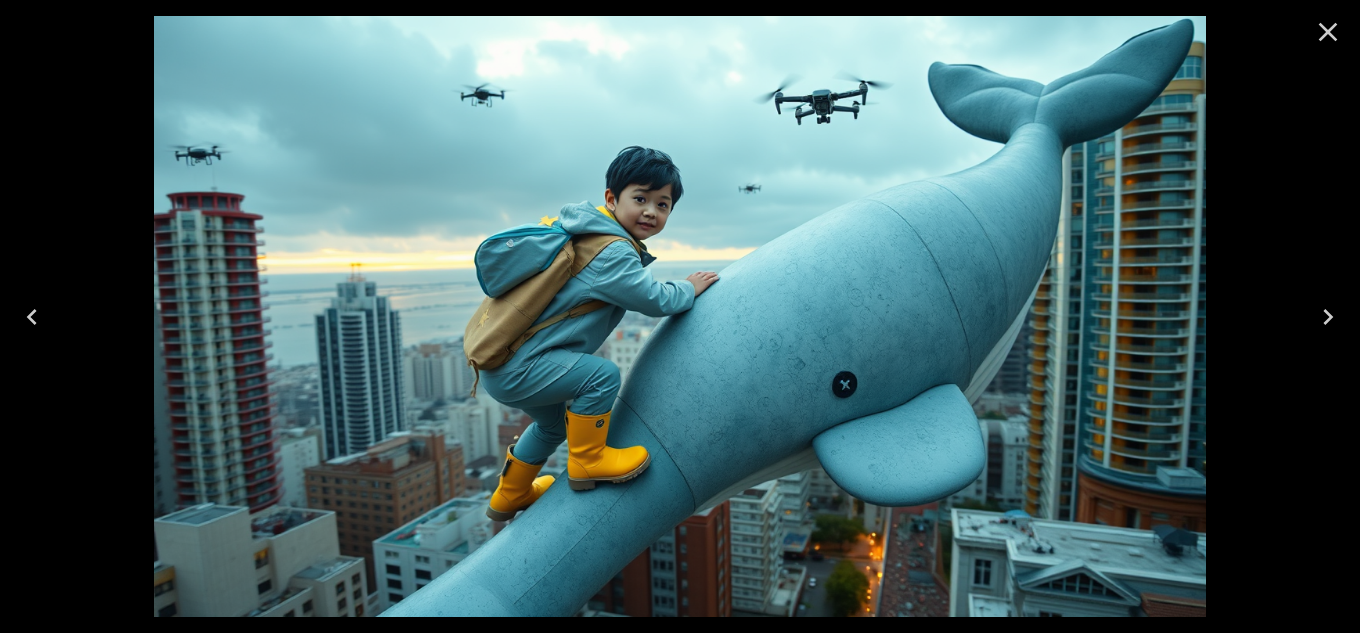 click 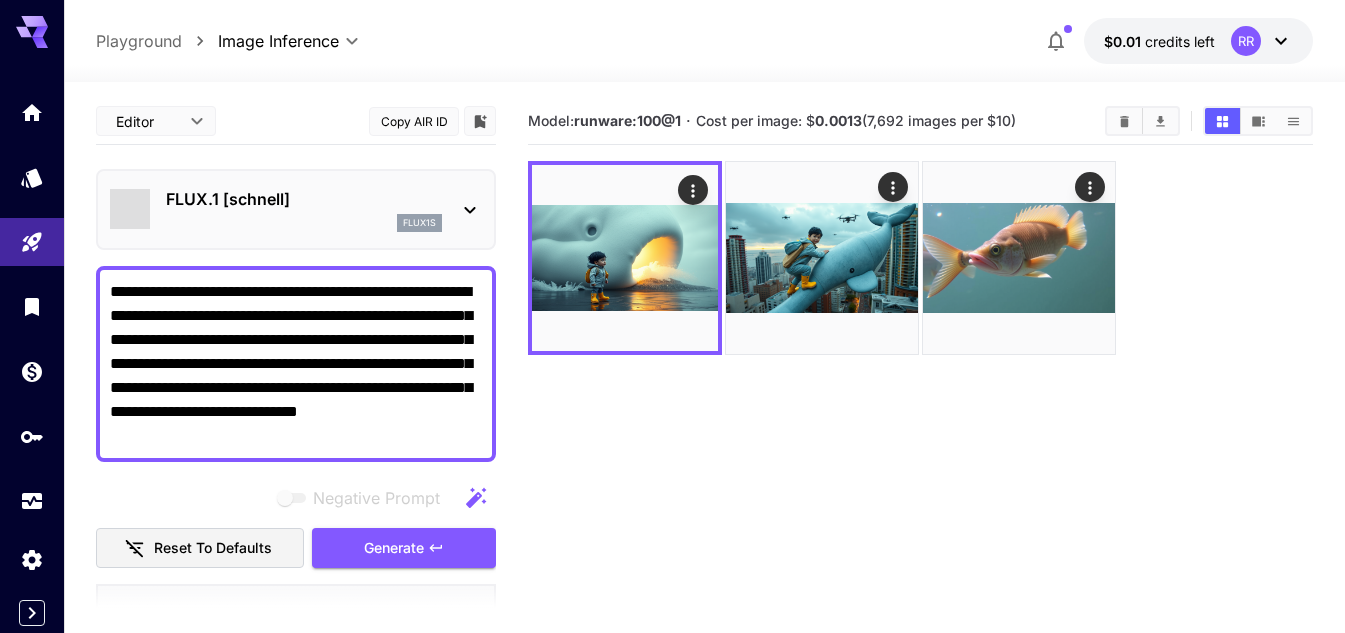 scroll, scrollTop: 0, scrollLeft: 0, axis: both 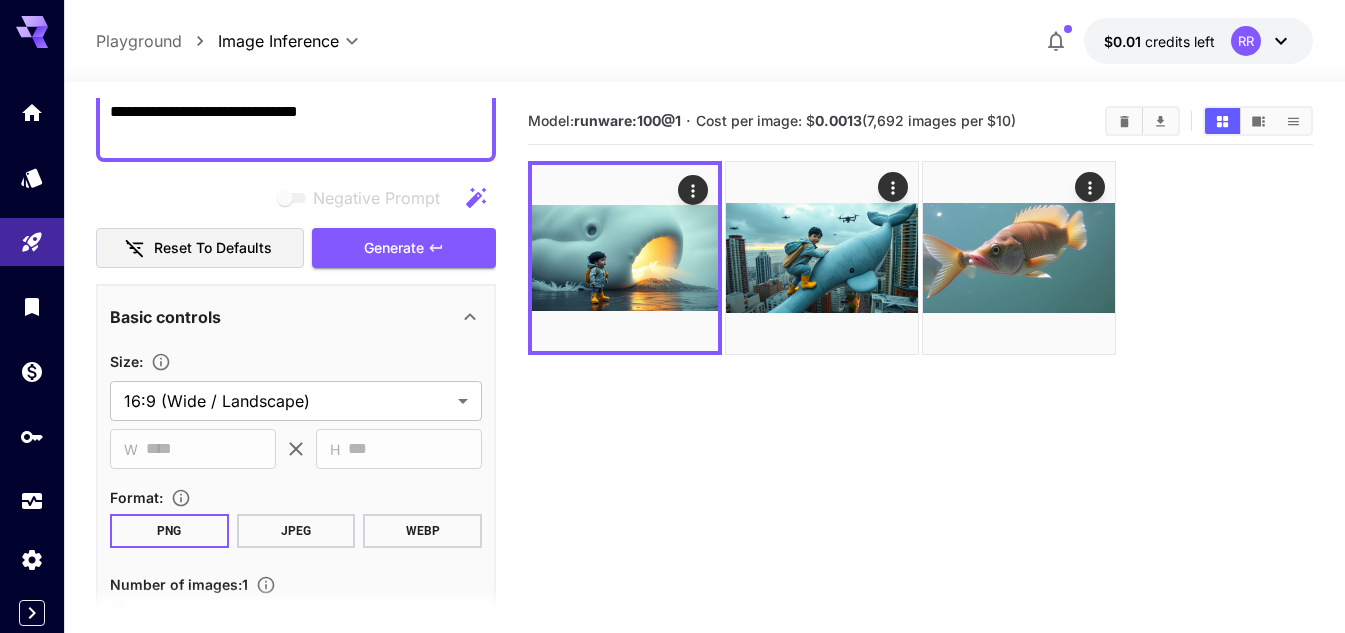 click on "**********" at bounding box center (296, 64) 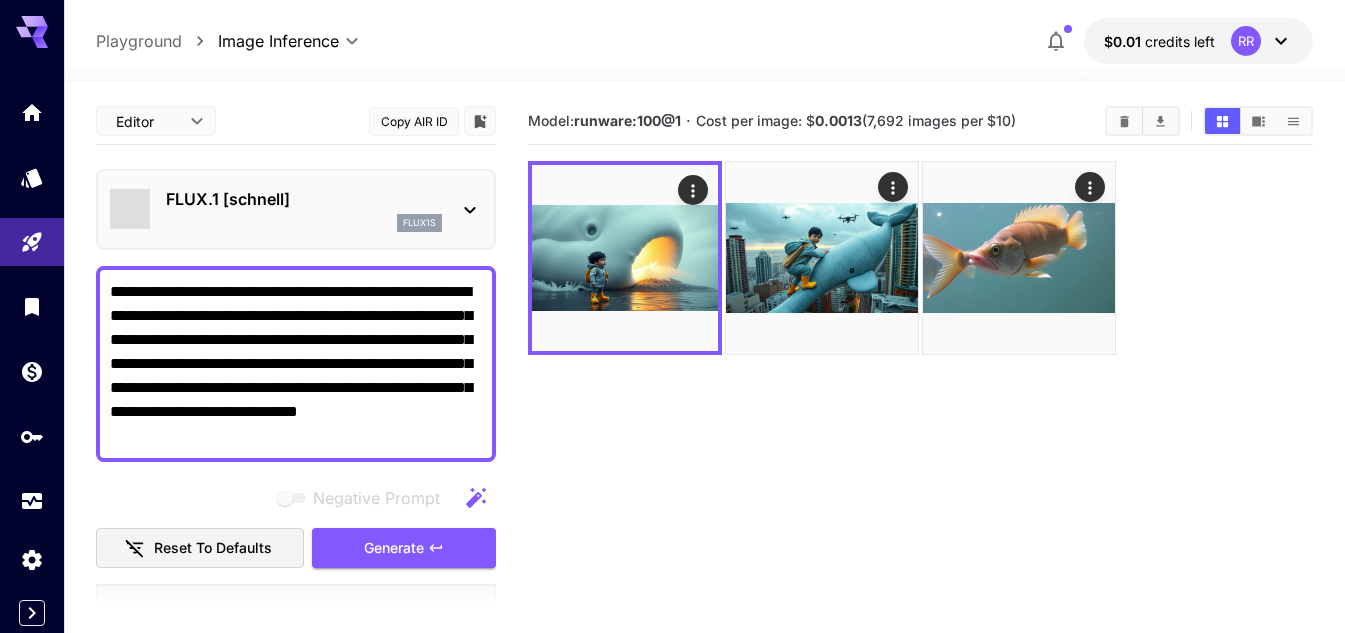 paste on "**********" 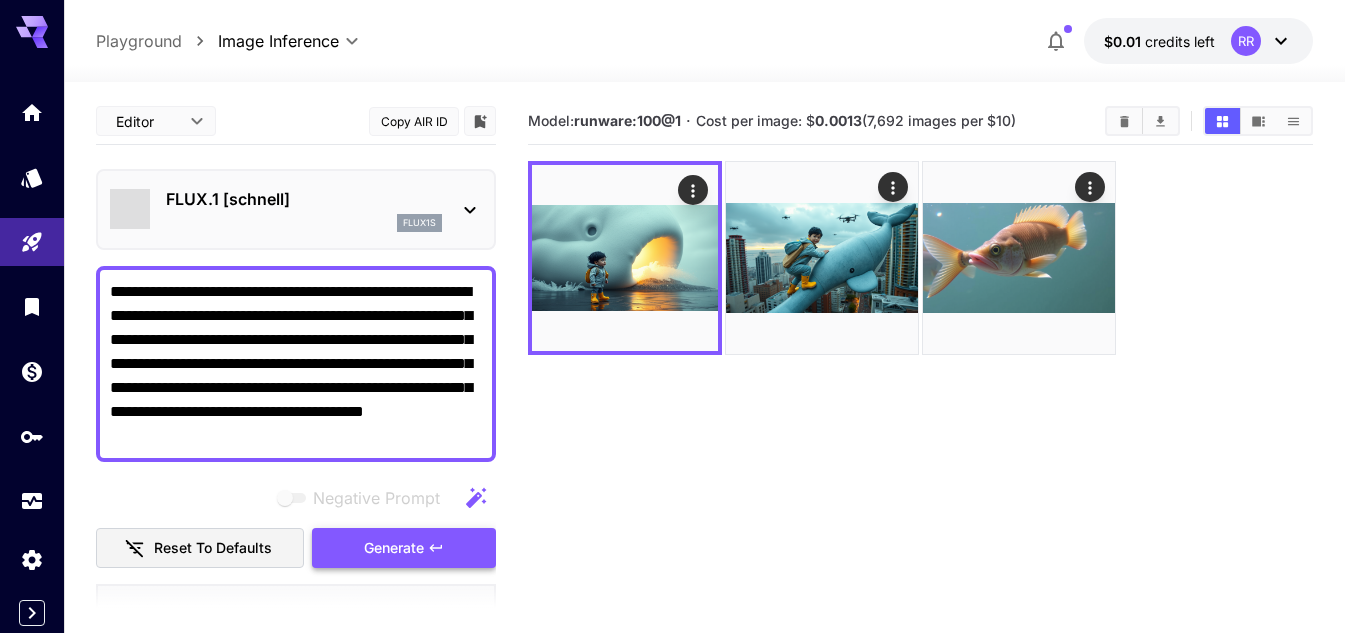 click on "Generate" at bounding box center [404, 548] 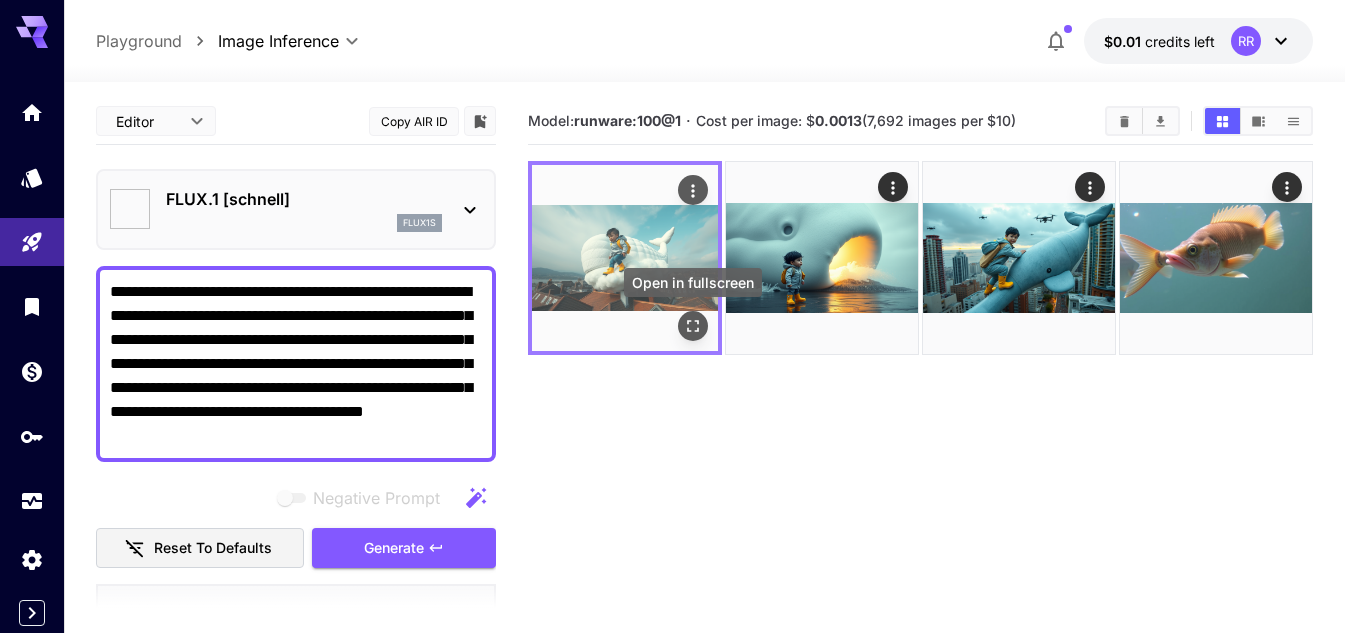 click 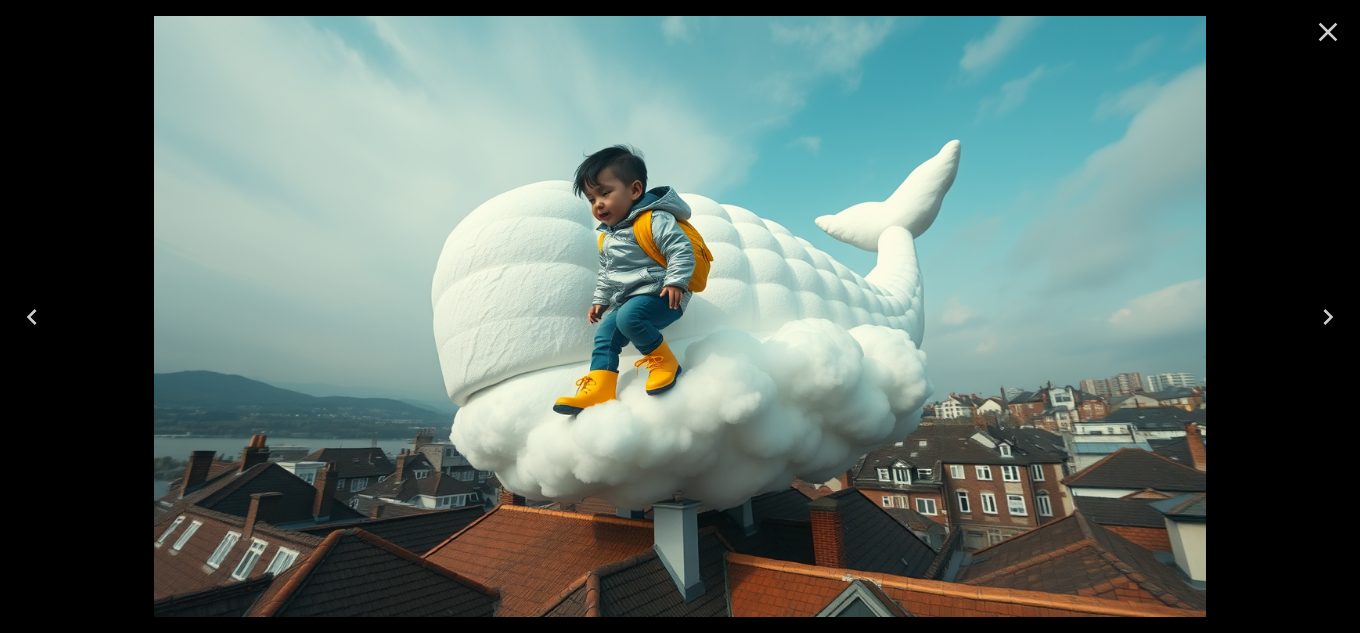 click 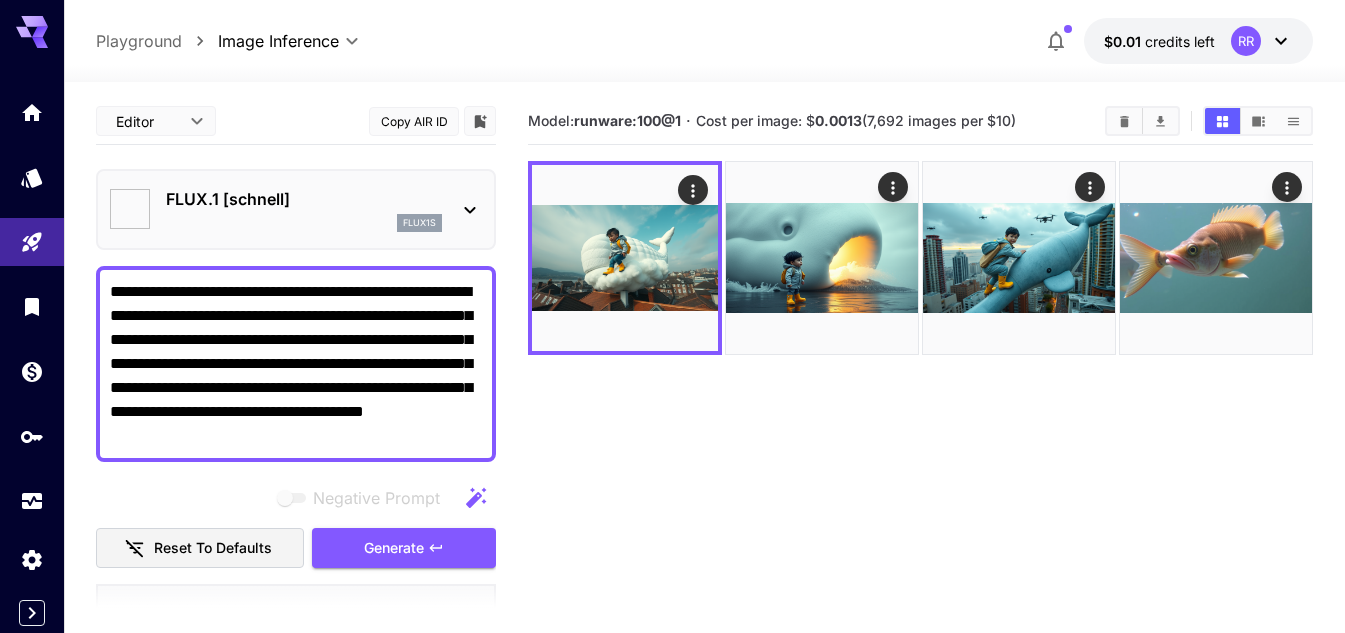 click on "**********" at bounding box center (296, 364) 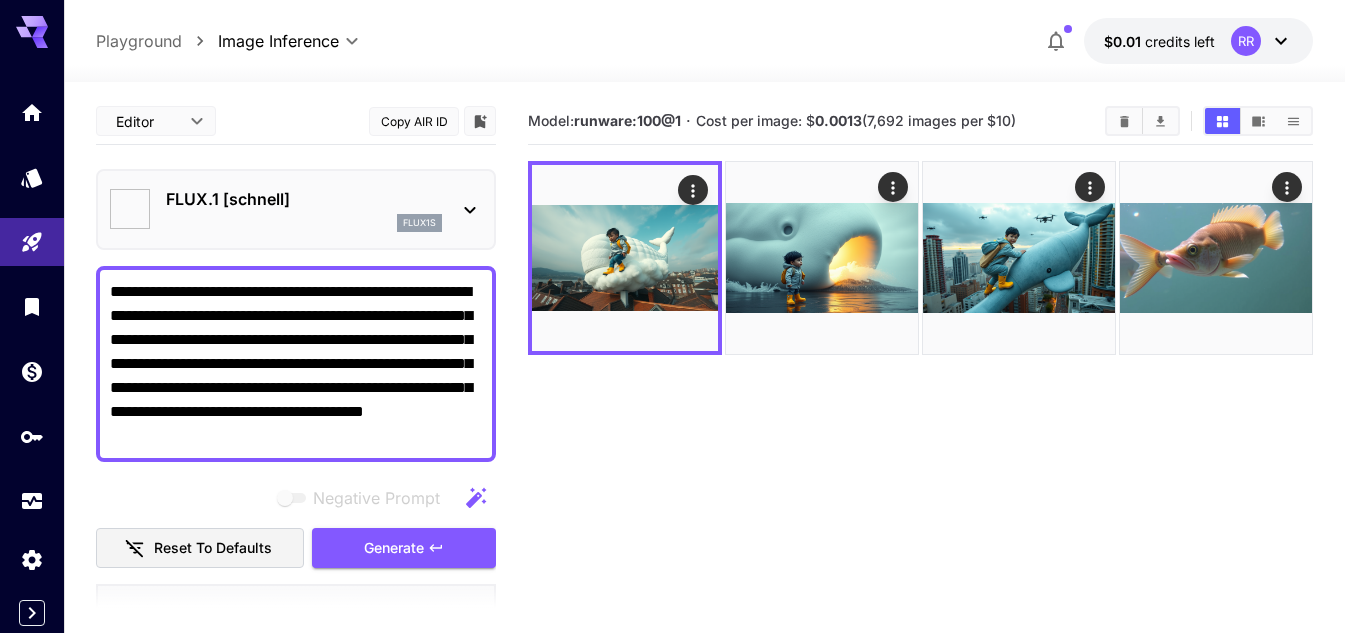 paste 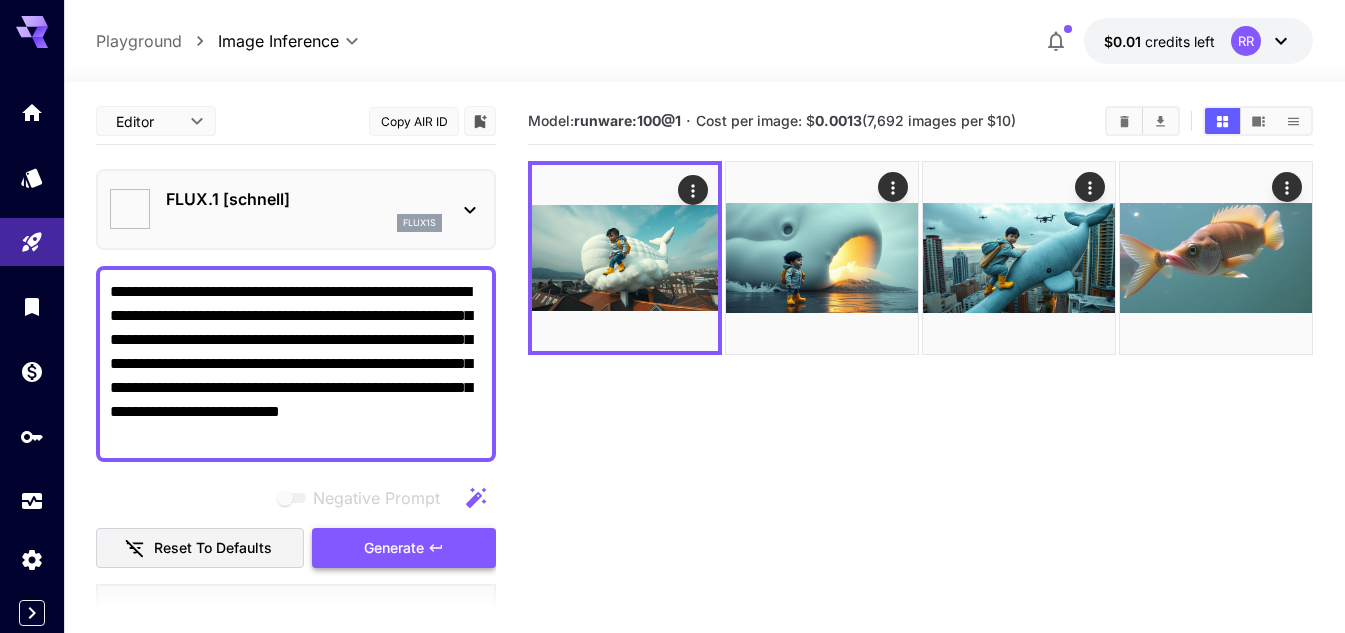 click on "Generate" at bounding box center [394, 548] 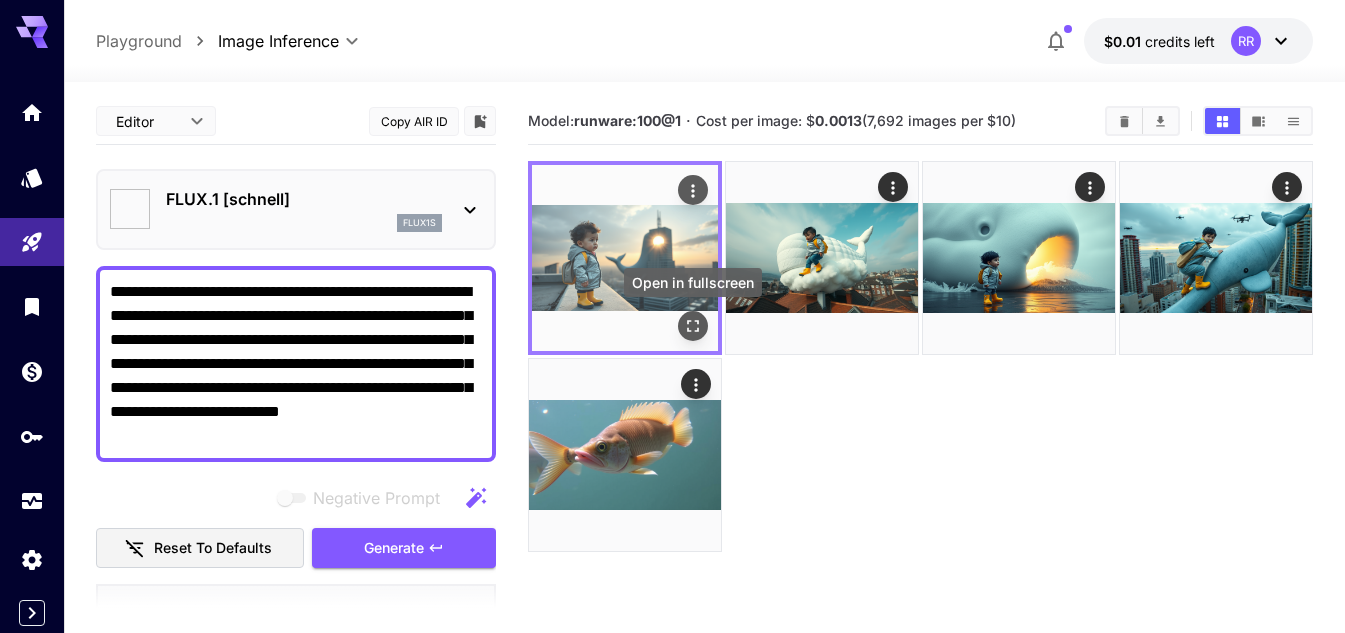 click 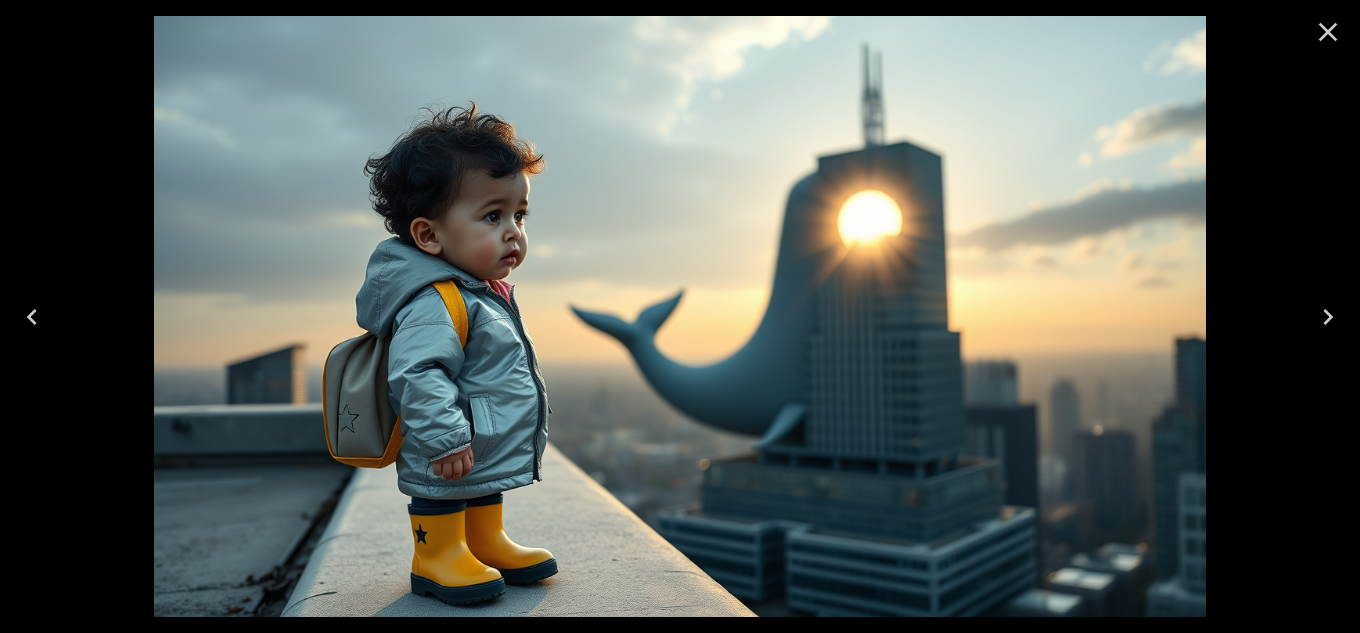click 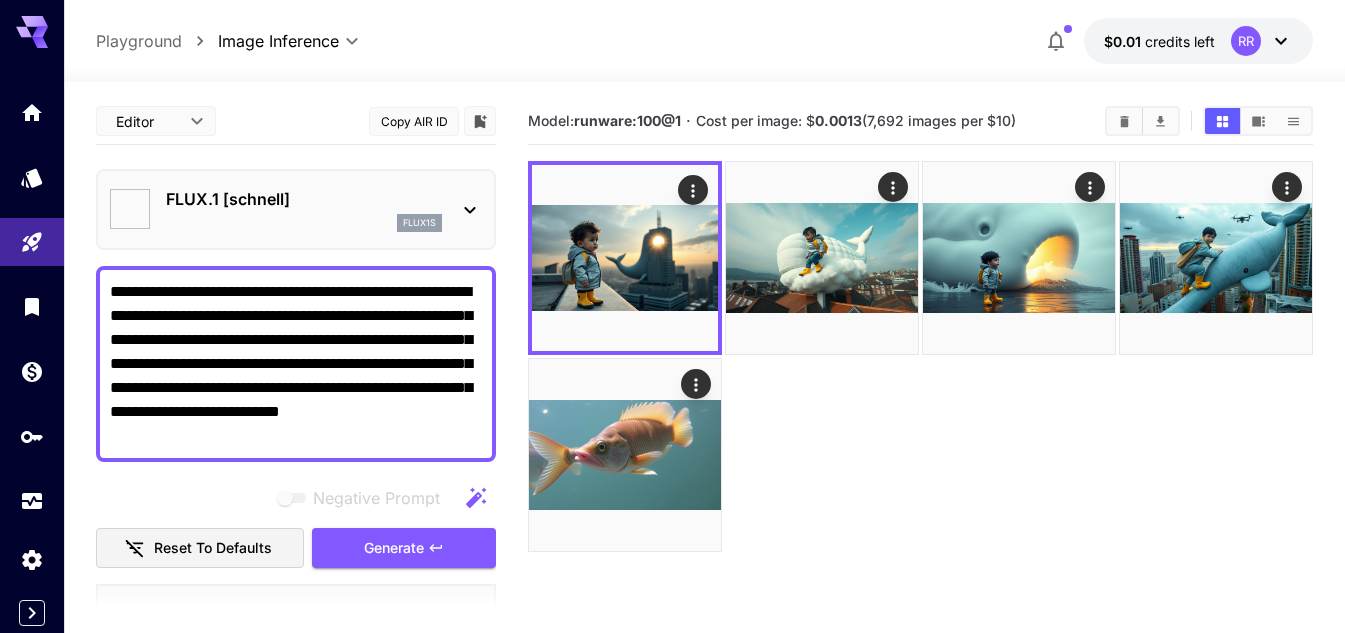 click on "**********" at bounding box center (296, 364) 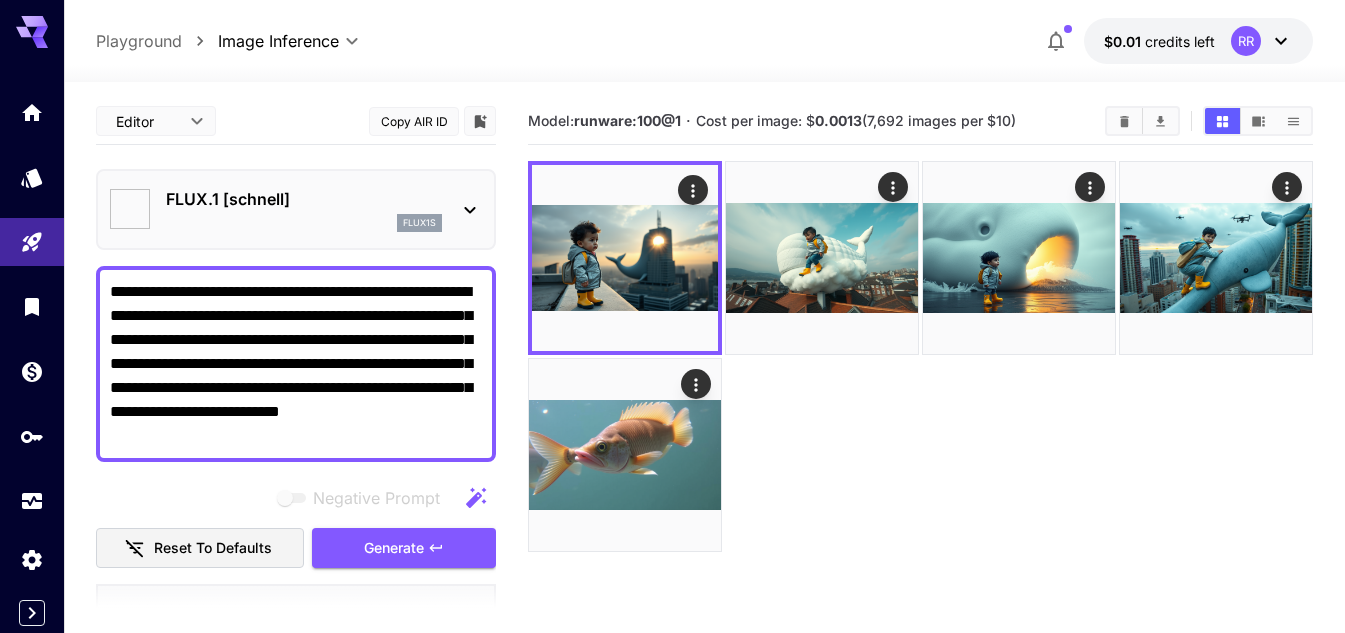 paste on "**********" 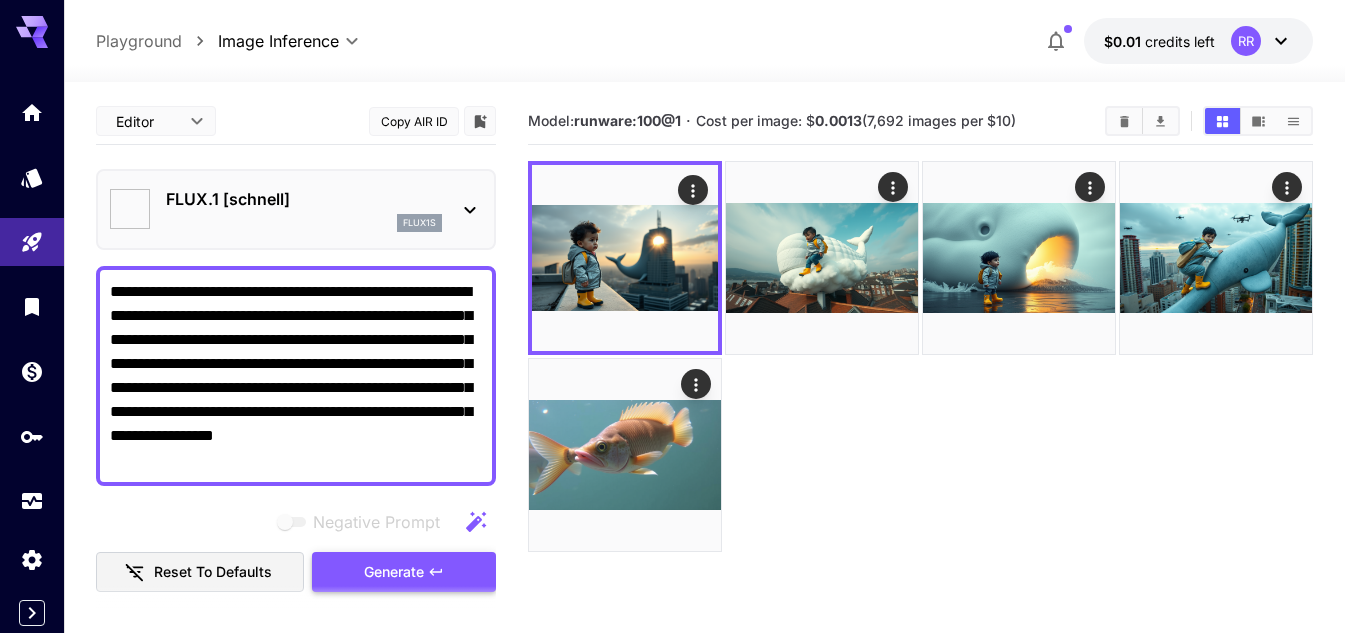 click on "Generate" at bounding box center [394, 572] 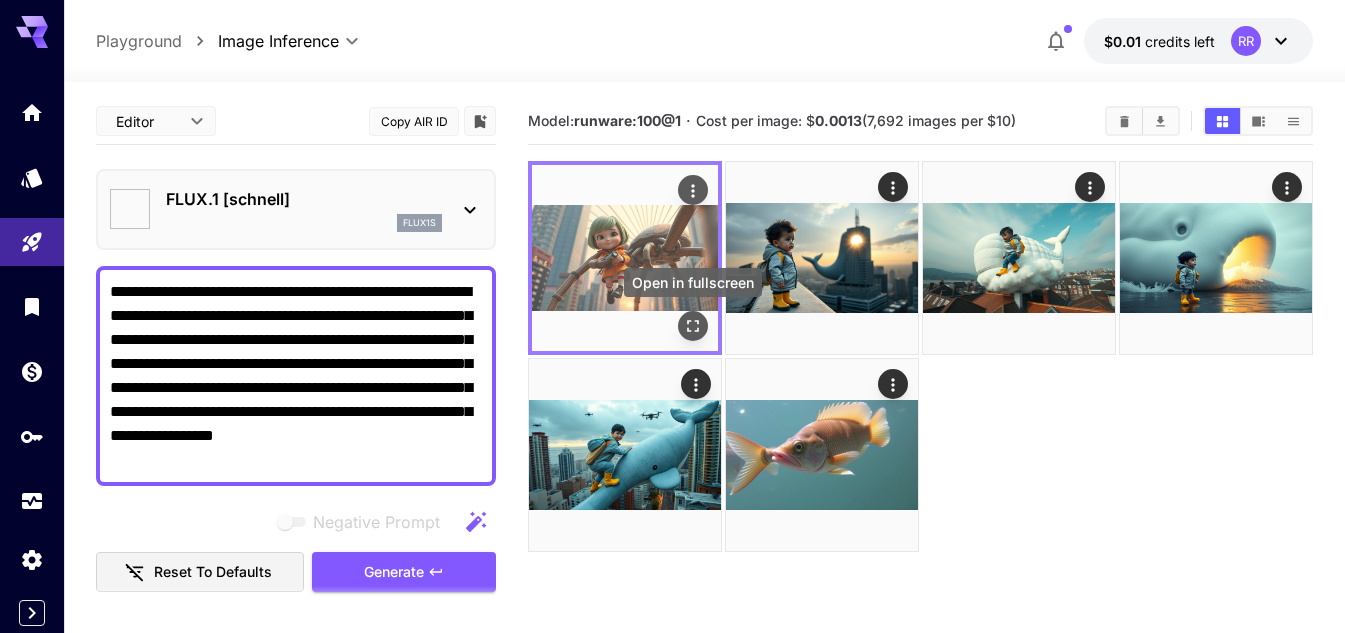 click at bounding box center (693, 326) 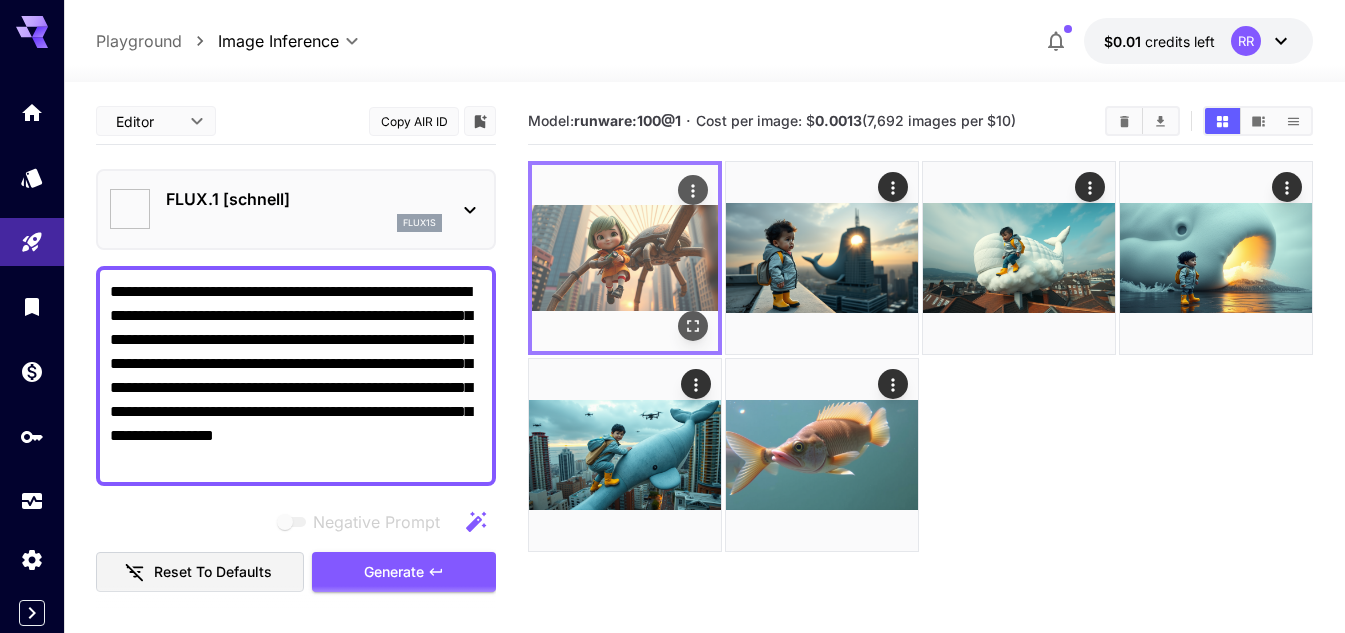 click at bounding box center (625, 258) 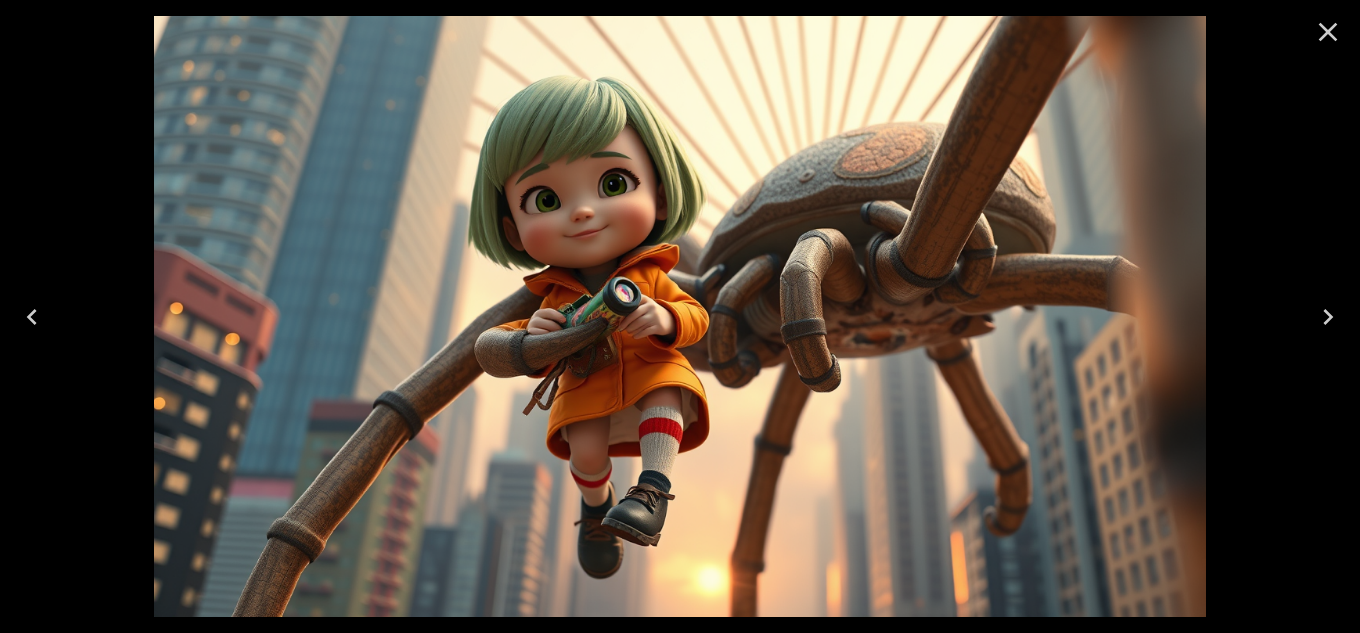 click 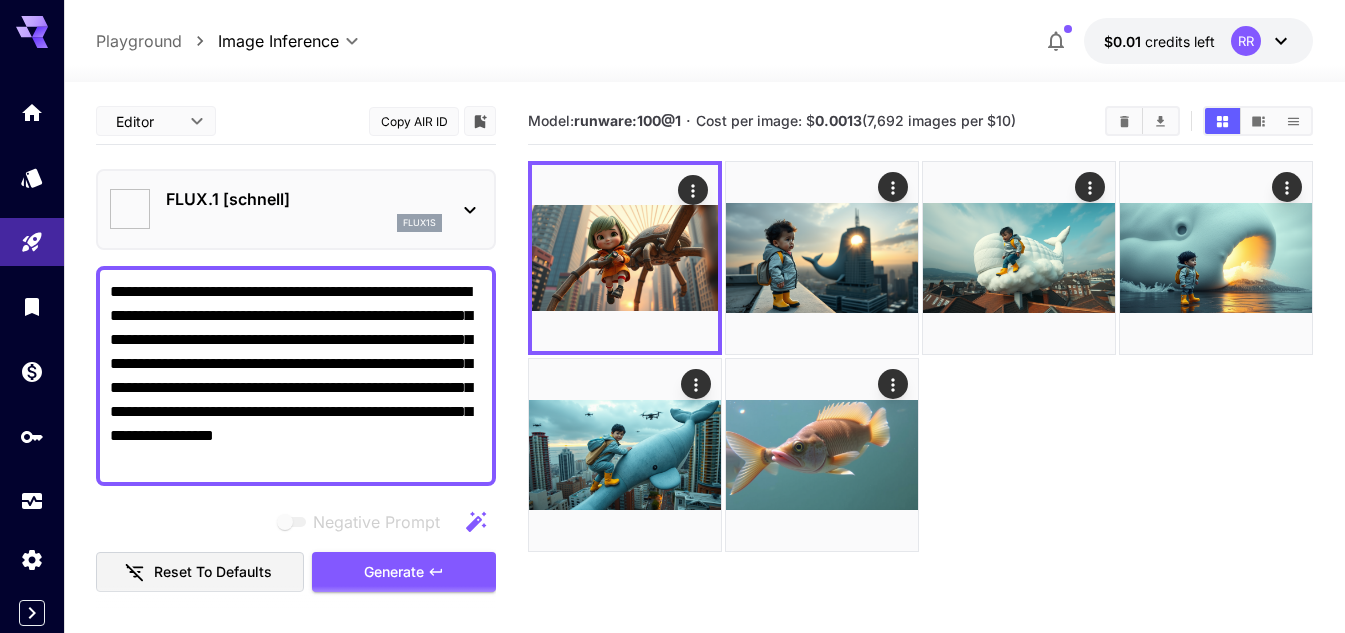 click on "**********" at bounding box center [296, 376] 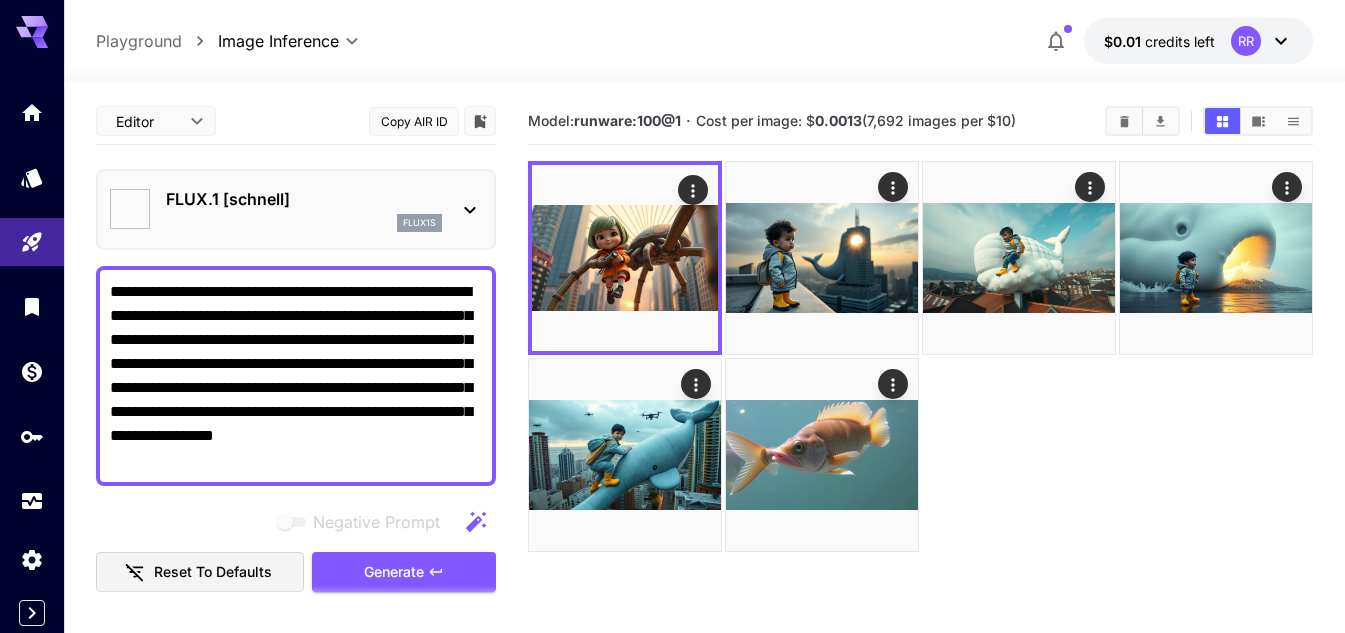 paste 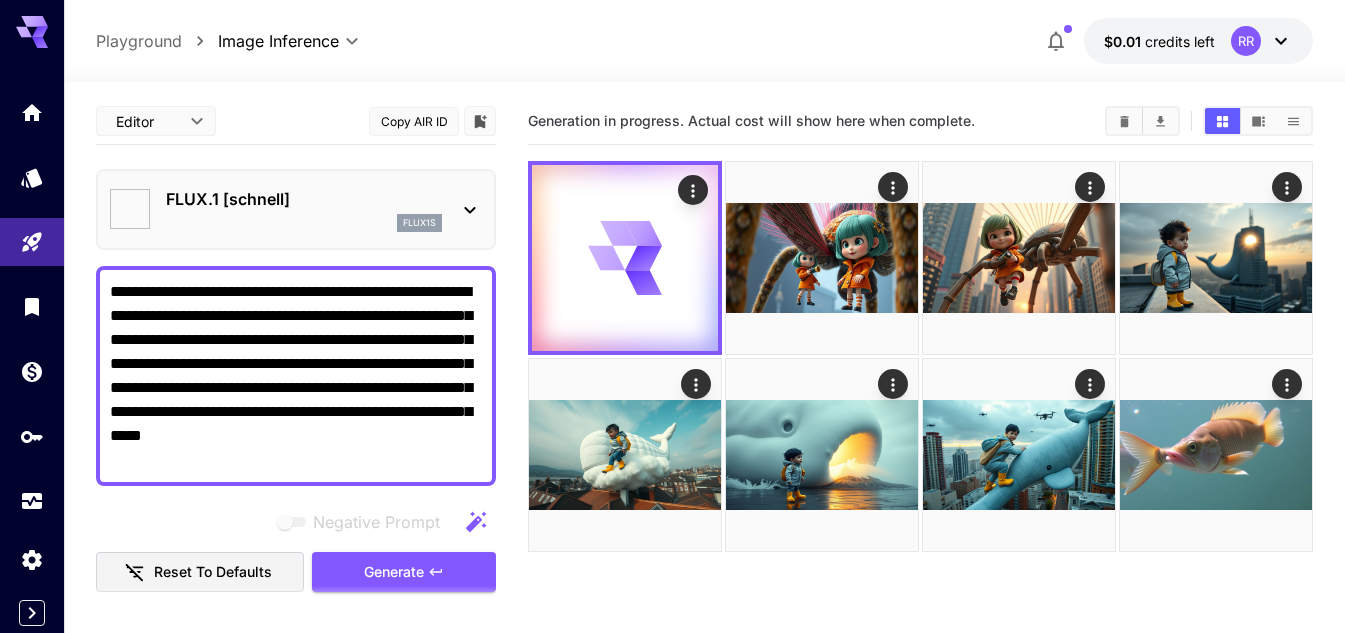 scroll, scrollTop: 0, scrollLeft: 0, axis: both 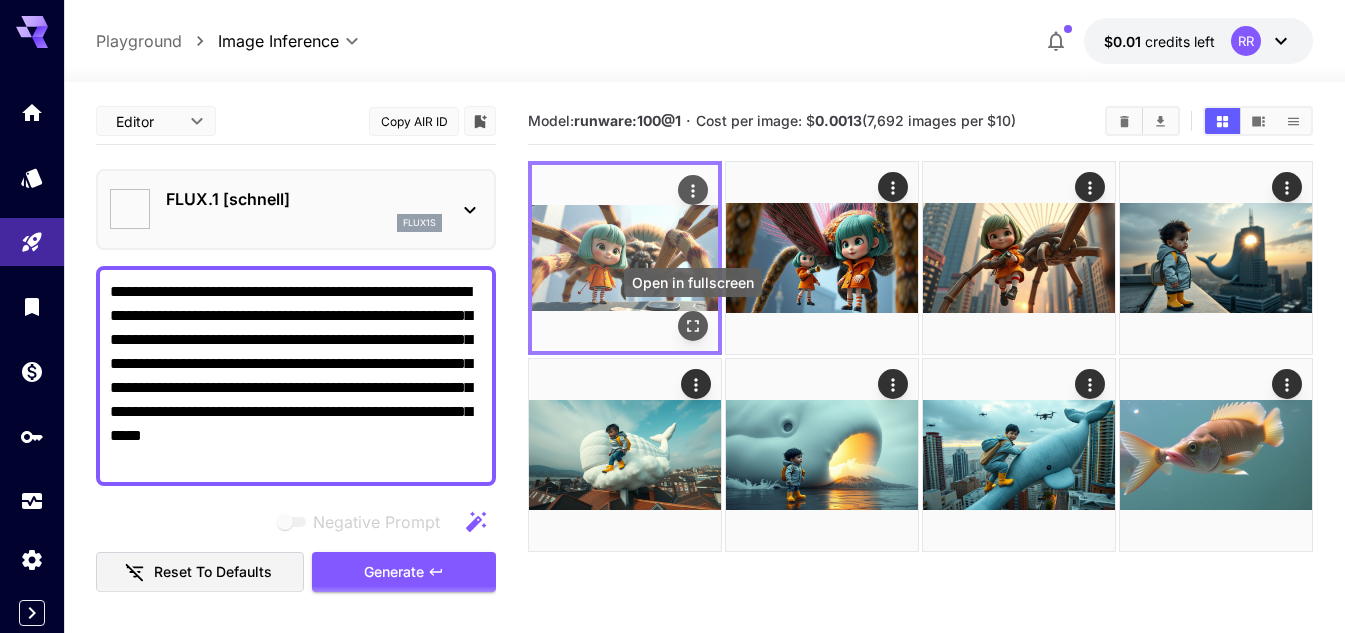 click 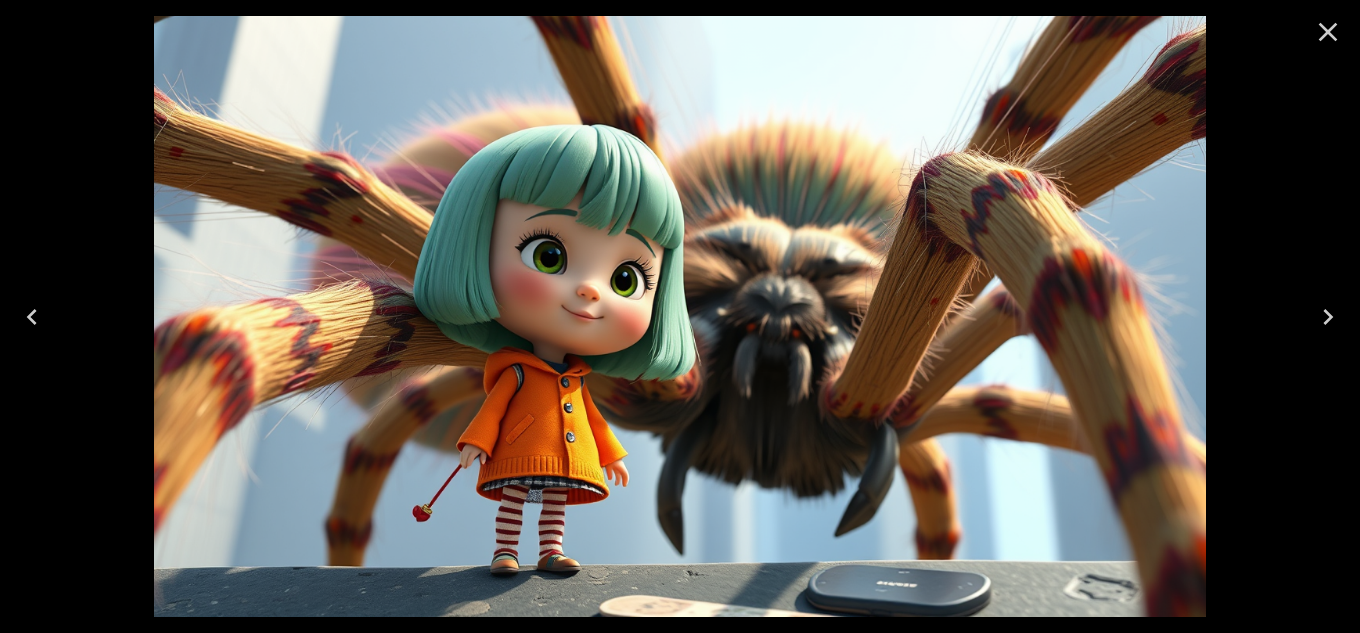 click 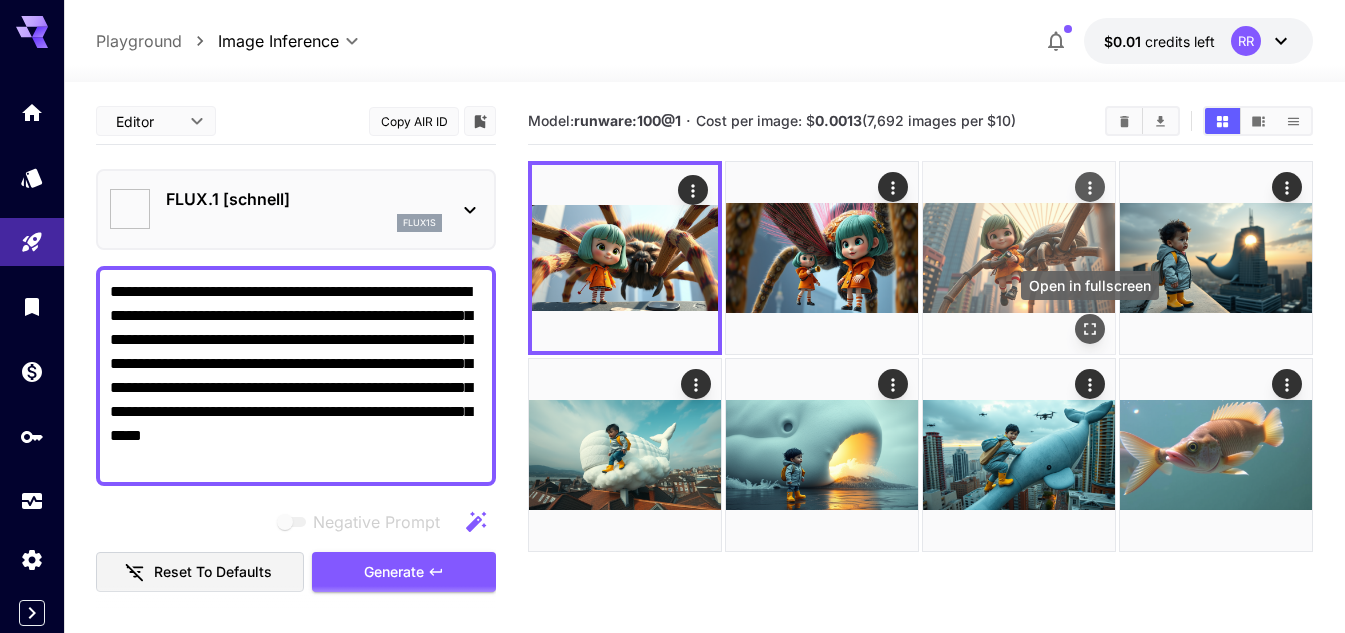 click 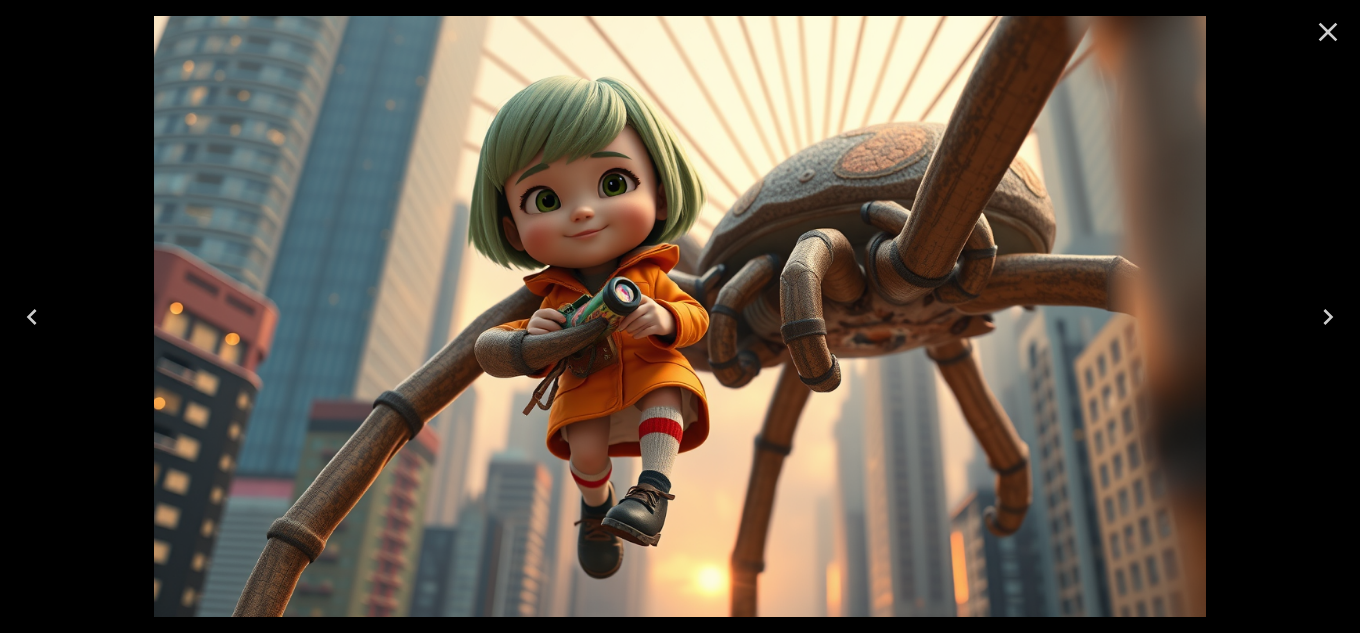 click 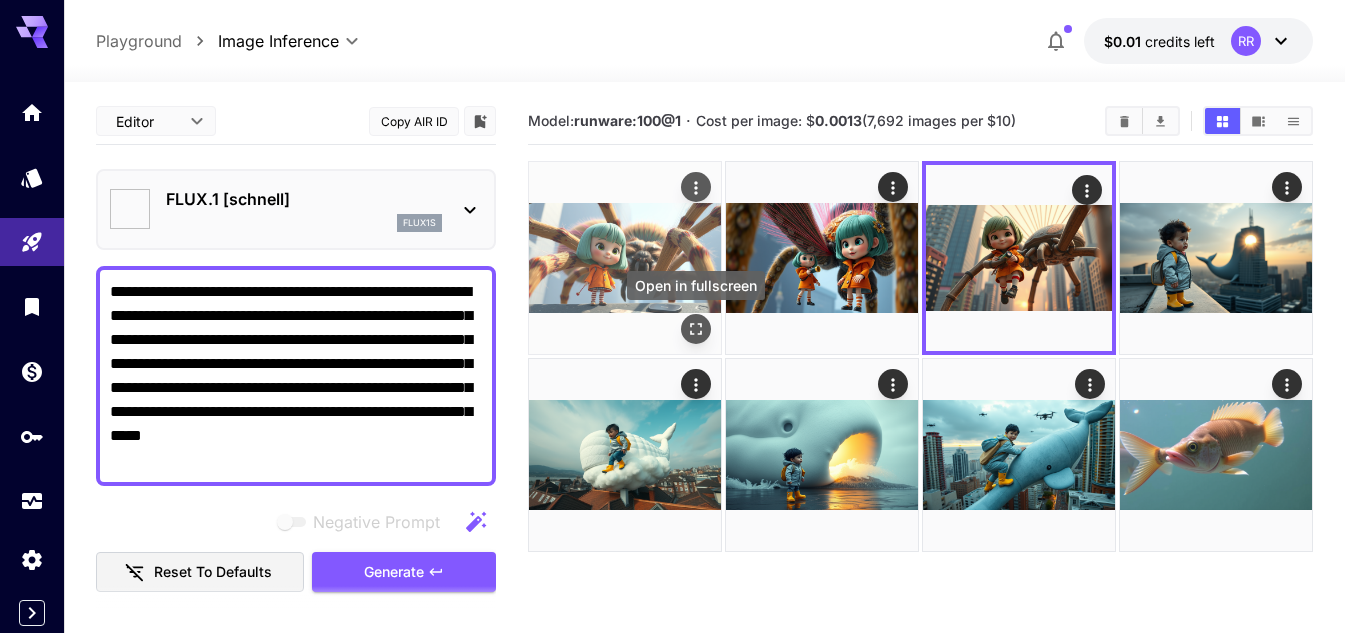 click 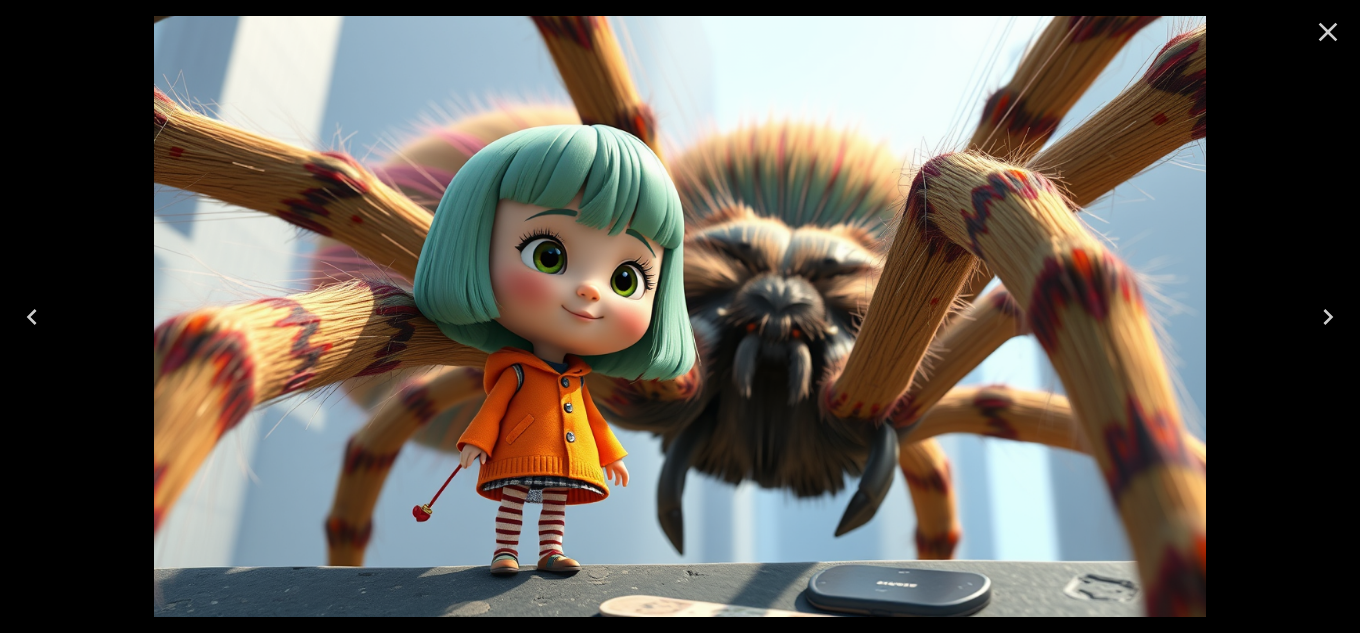 click 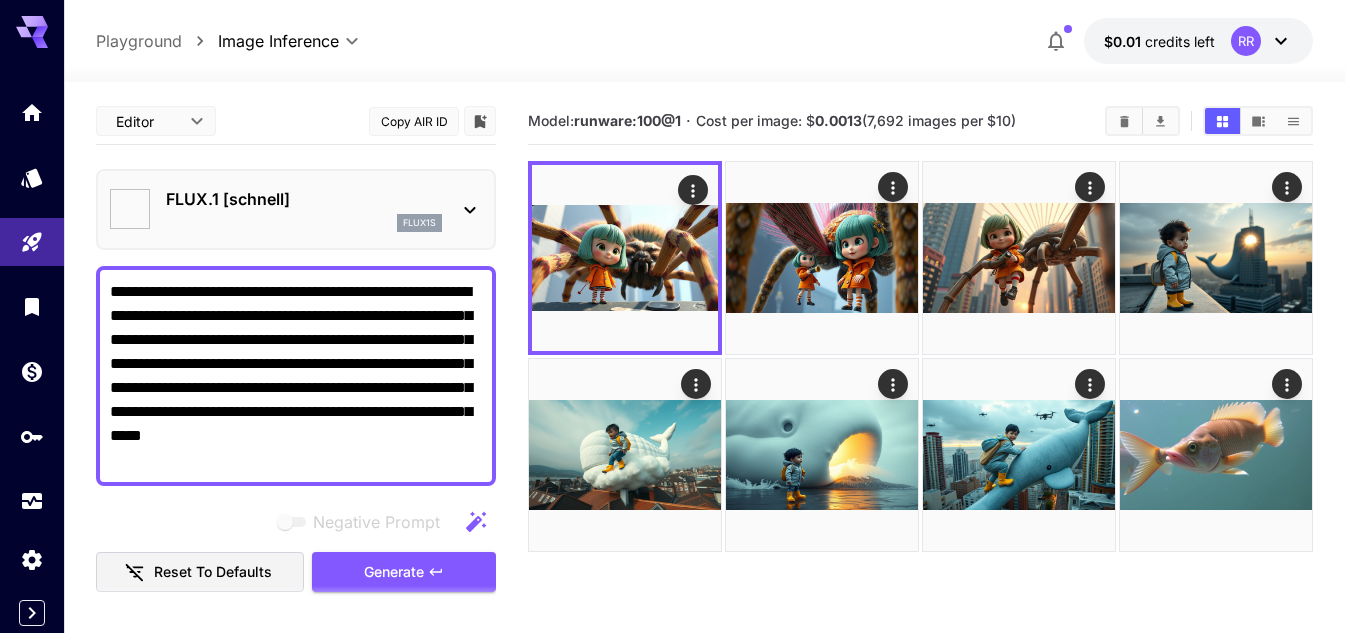click on "**********" at bounding box center (296, 376) 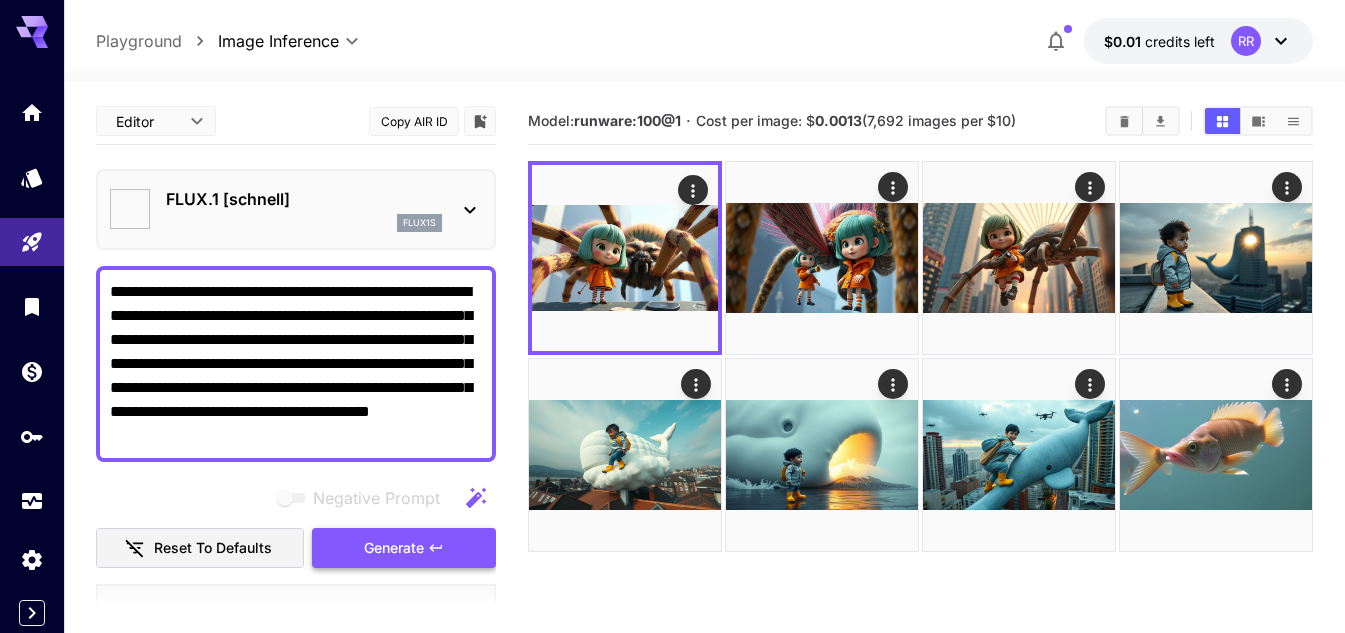click on "Generate" at bounding box center (394, 548) 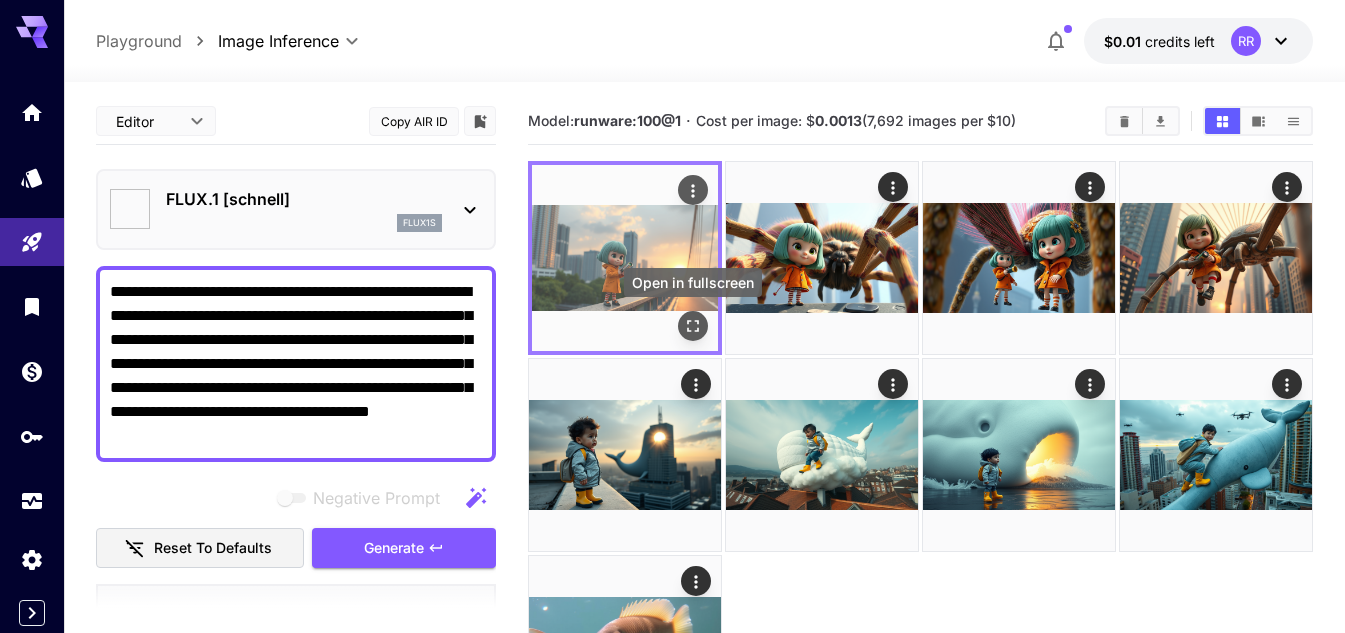 click 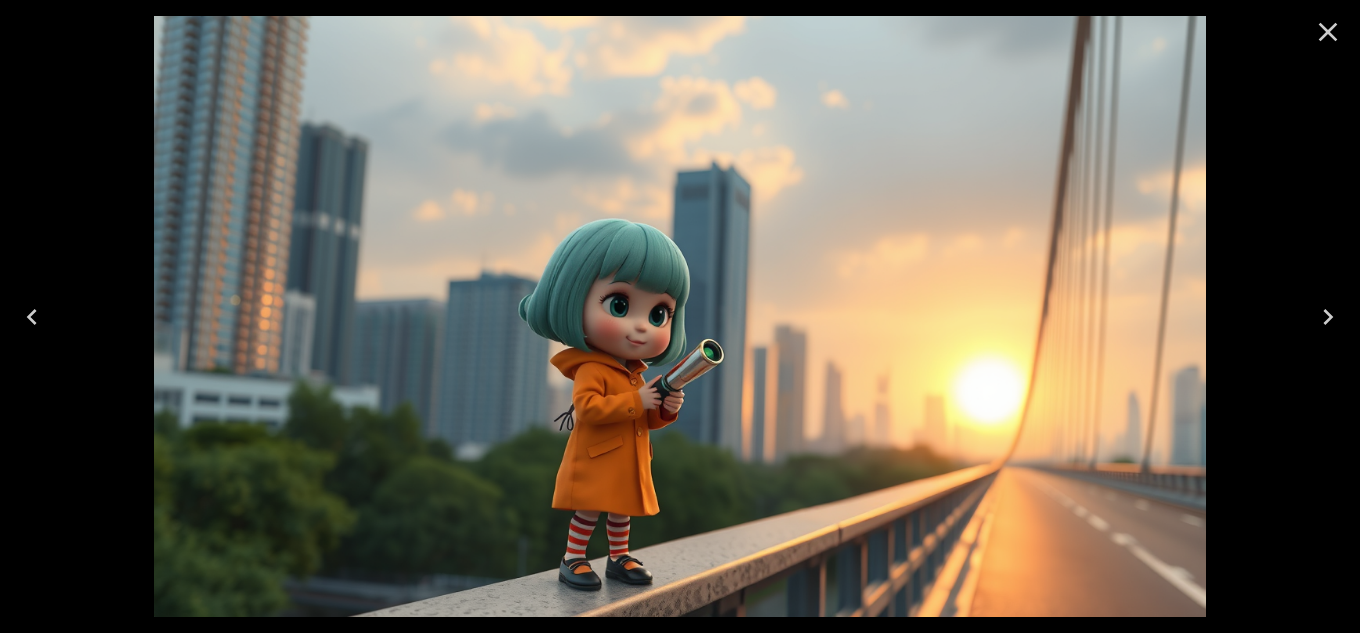 click 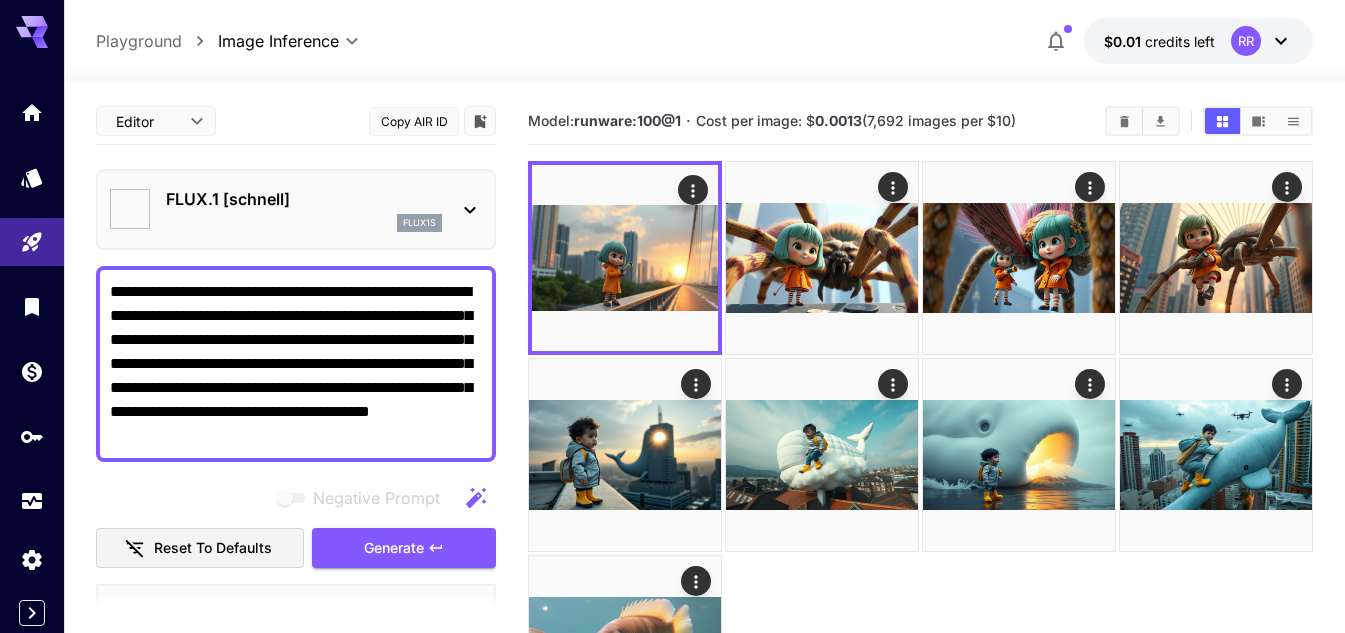 drag, startPoint x: 209, startPoint y: 294, endPoint x: 102, endPoint y: 295, distance: 107.00467 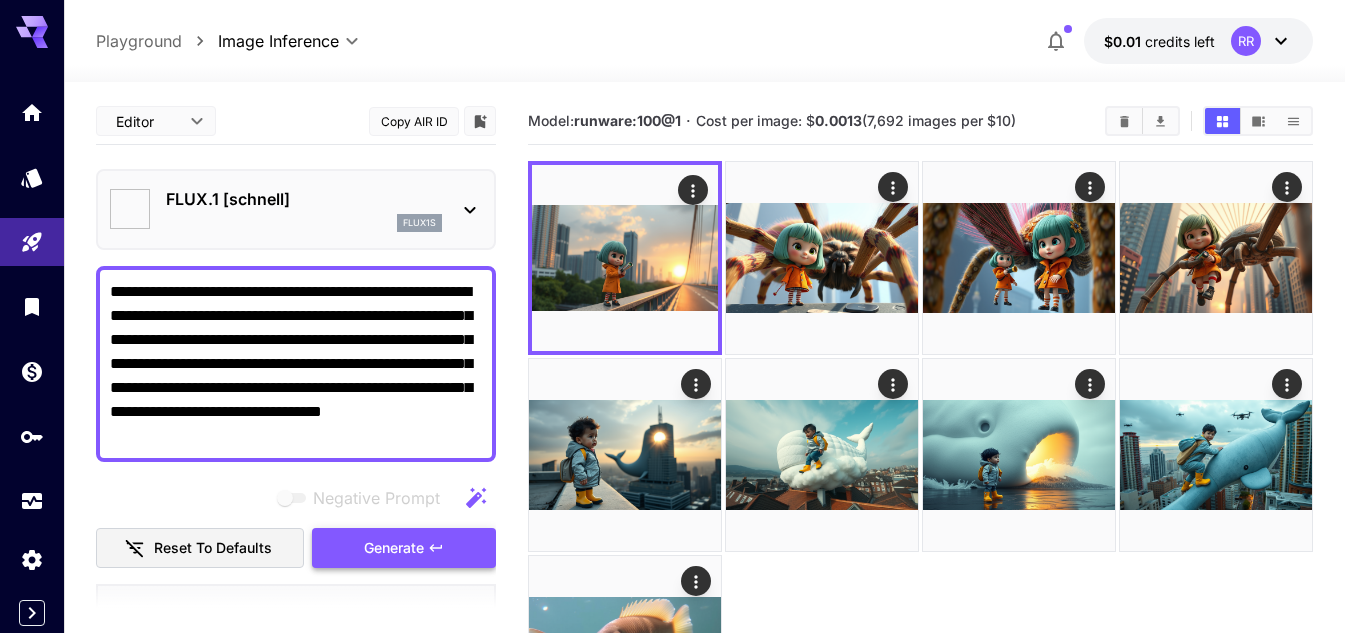 type on "**********" 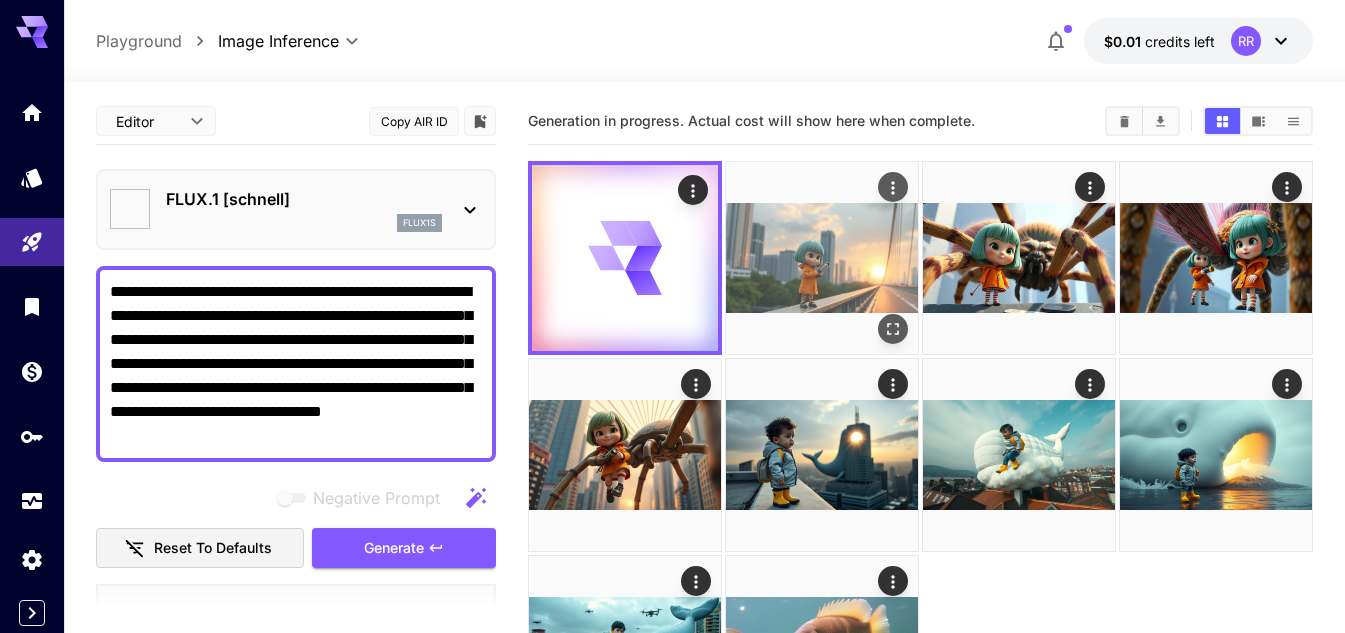 click at bounding box center (822, 258) 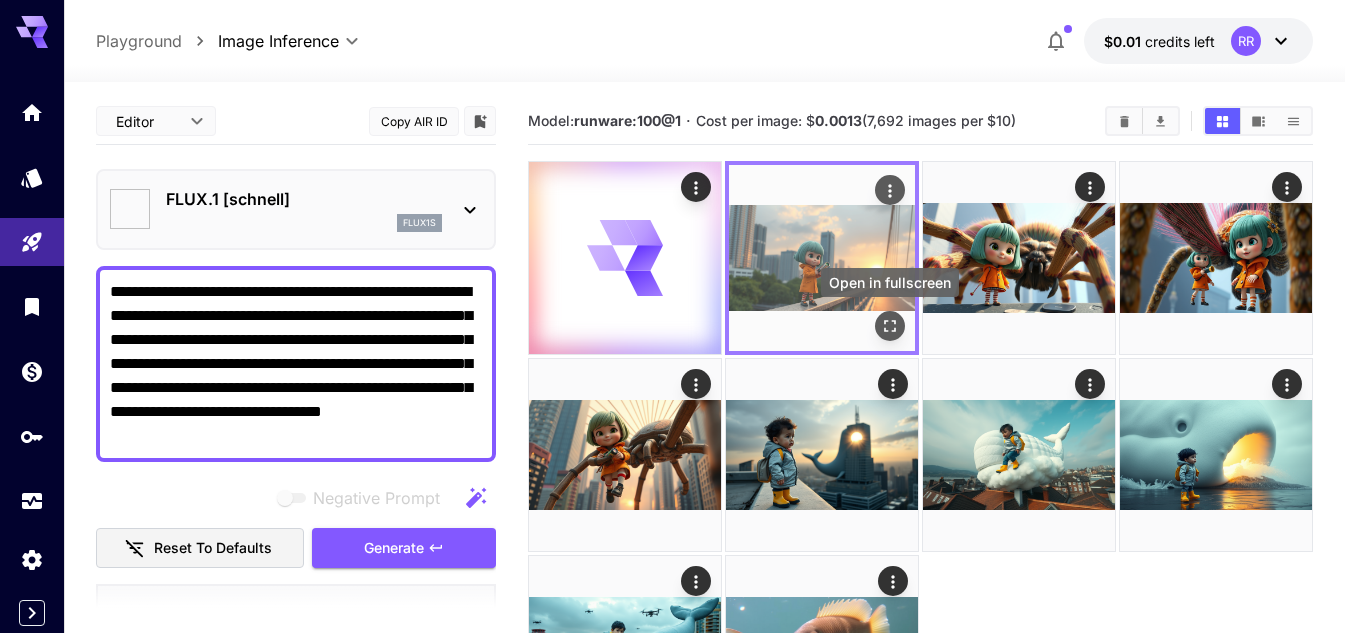 click 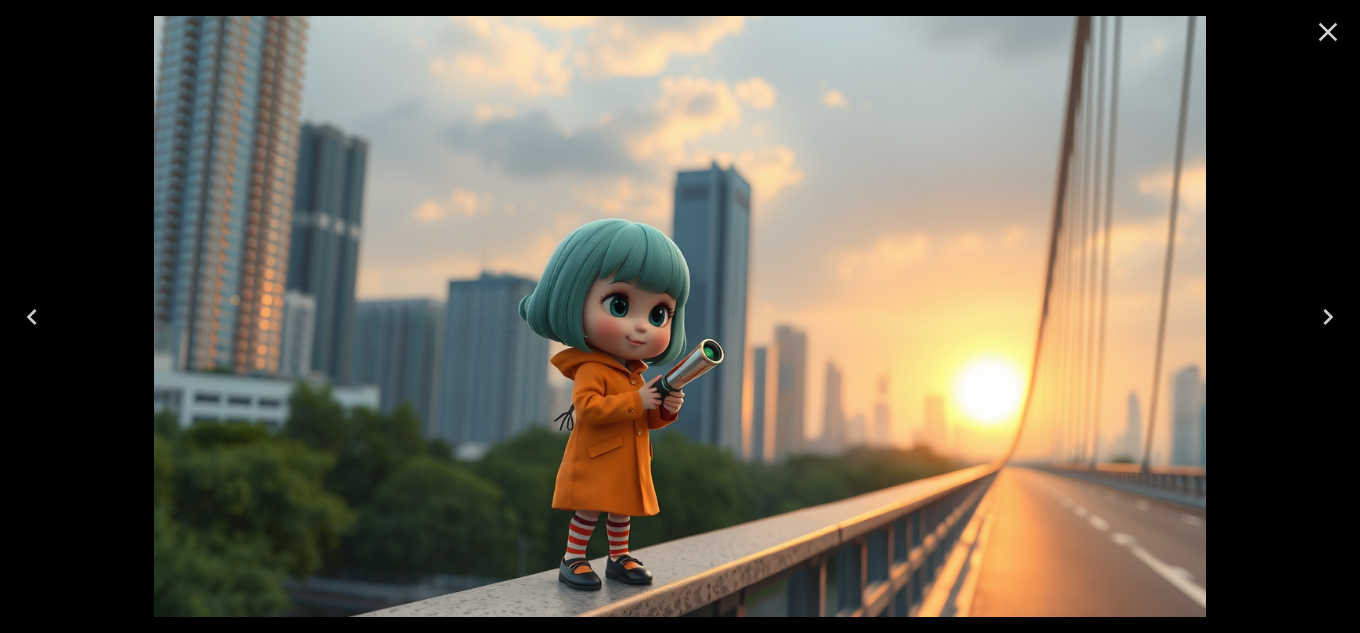 click 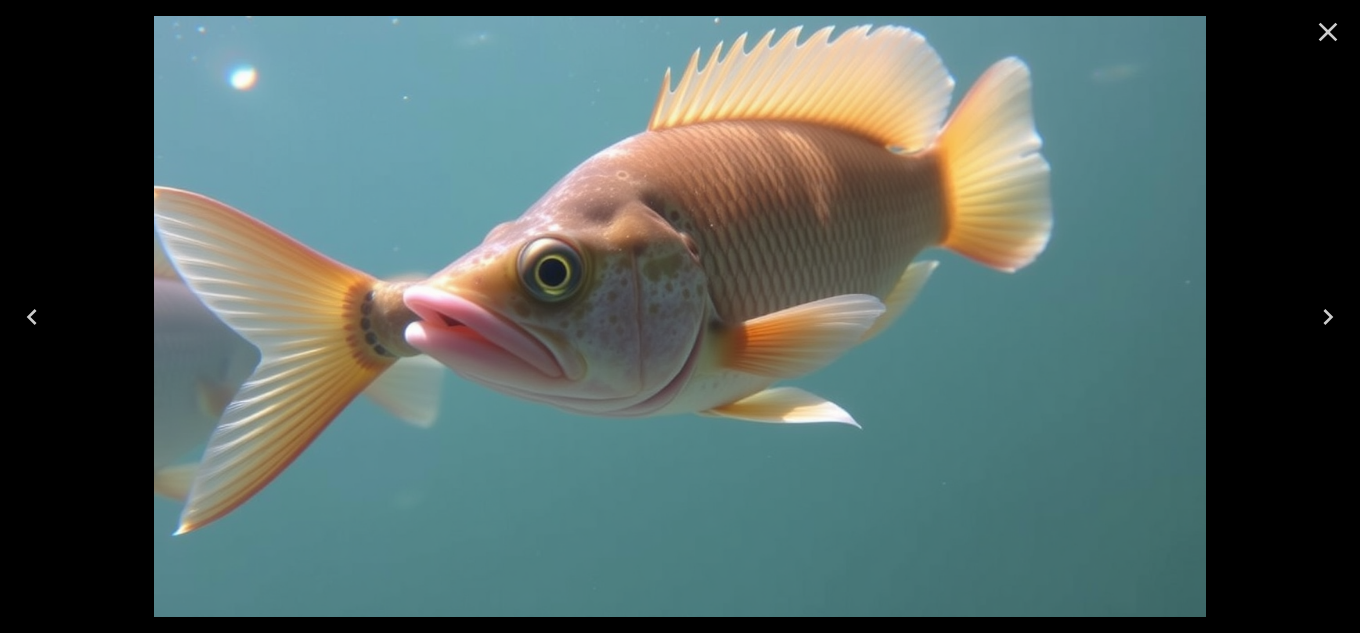 click 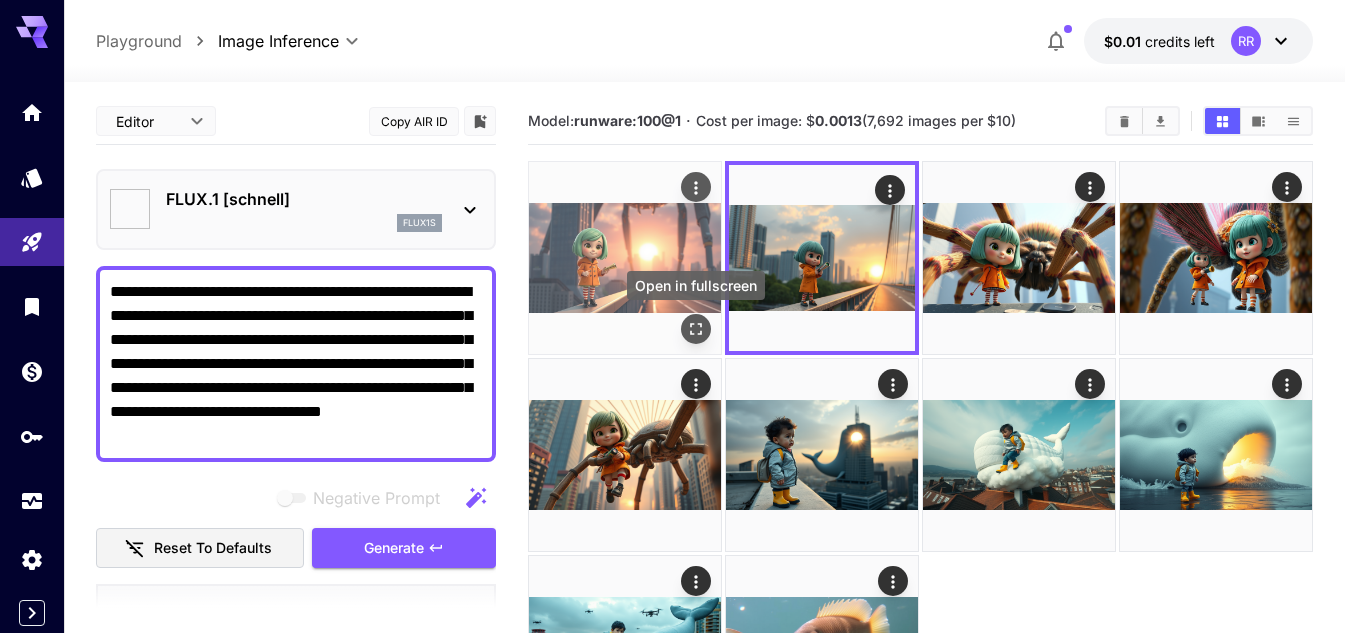 click 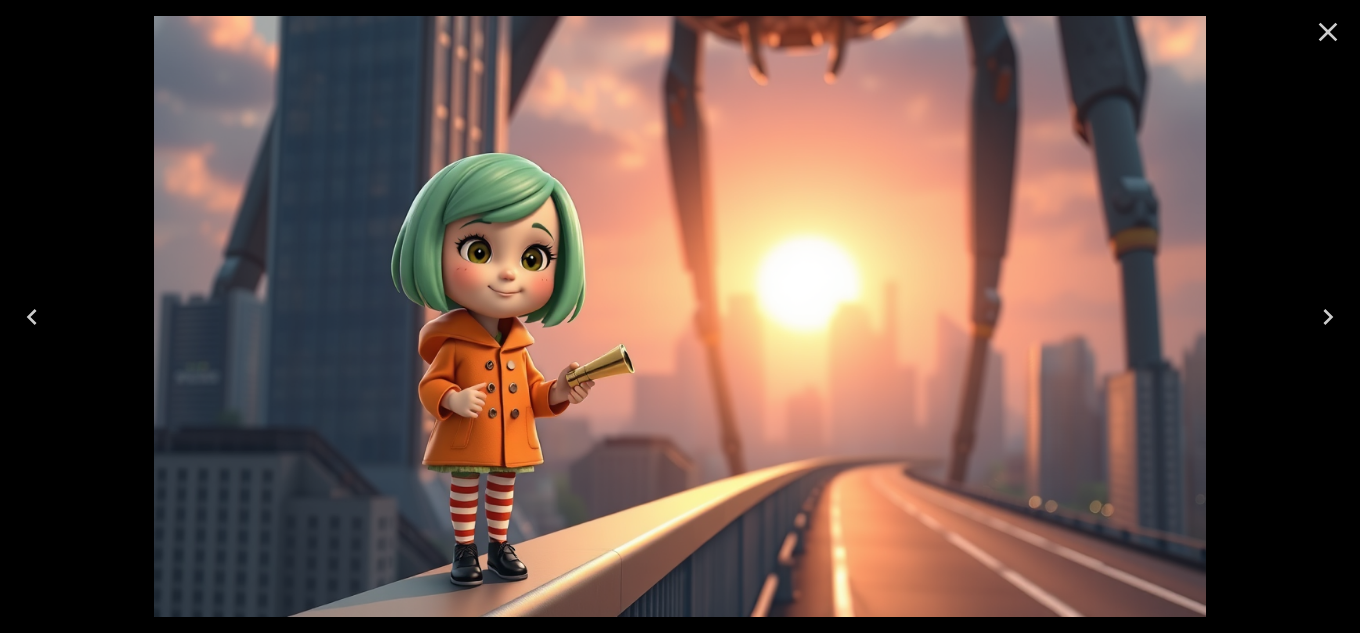click 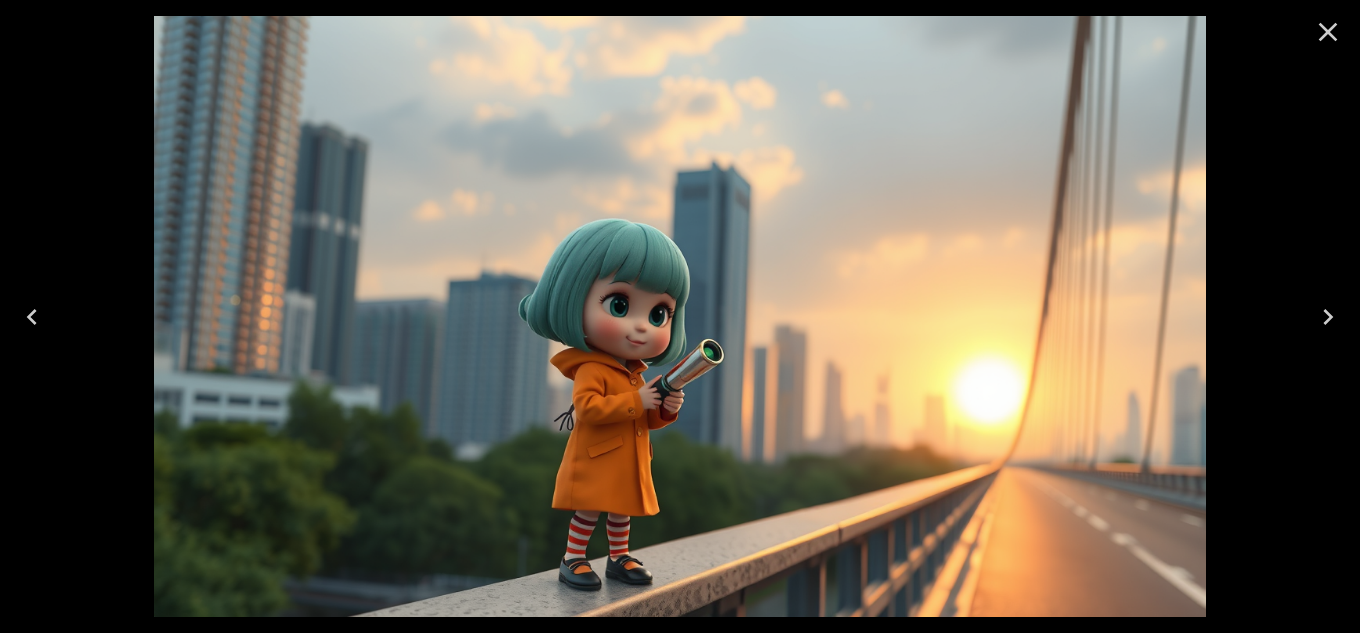 click 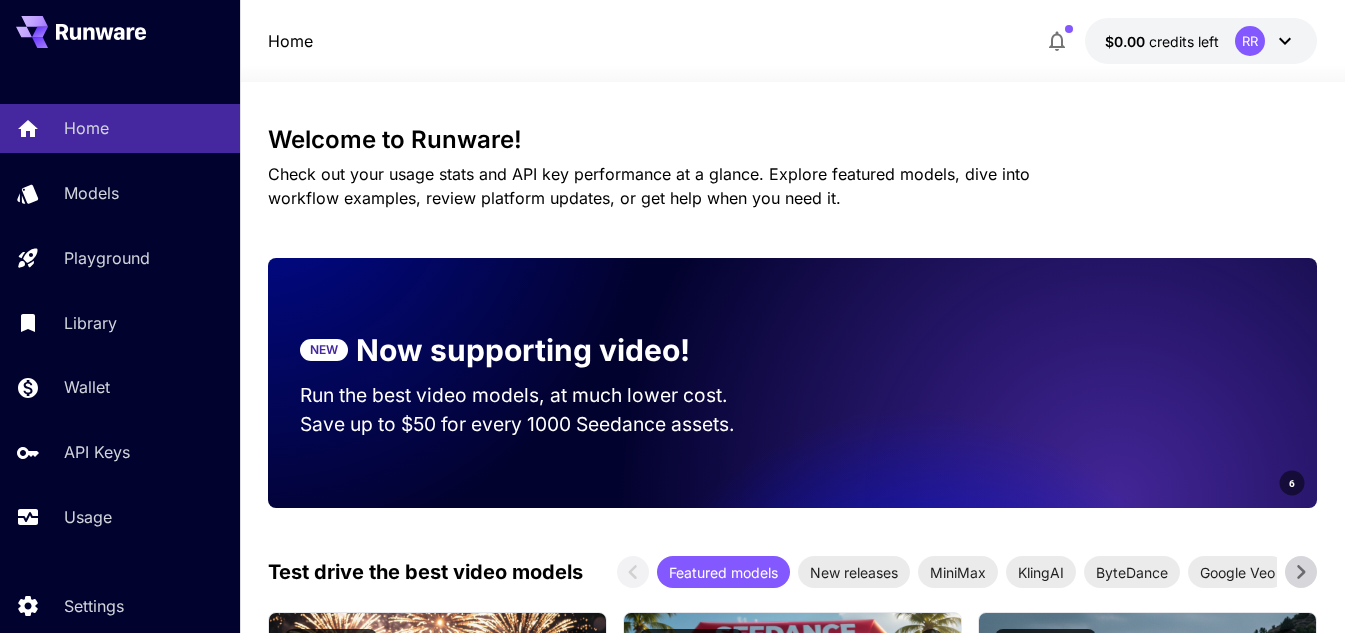 scroll, scrollTop: 0, scrollLeft: 0, axis: both 